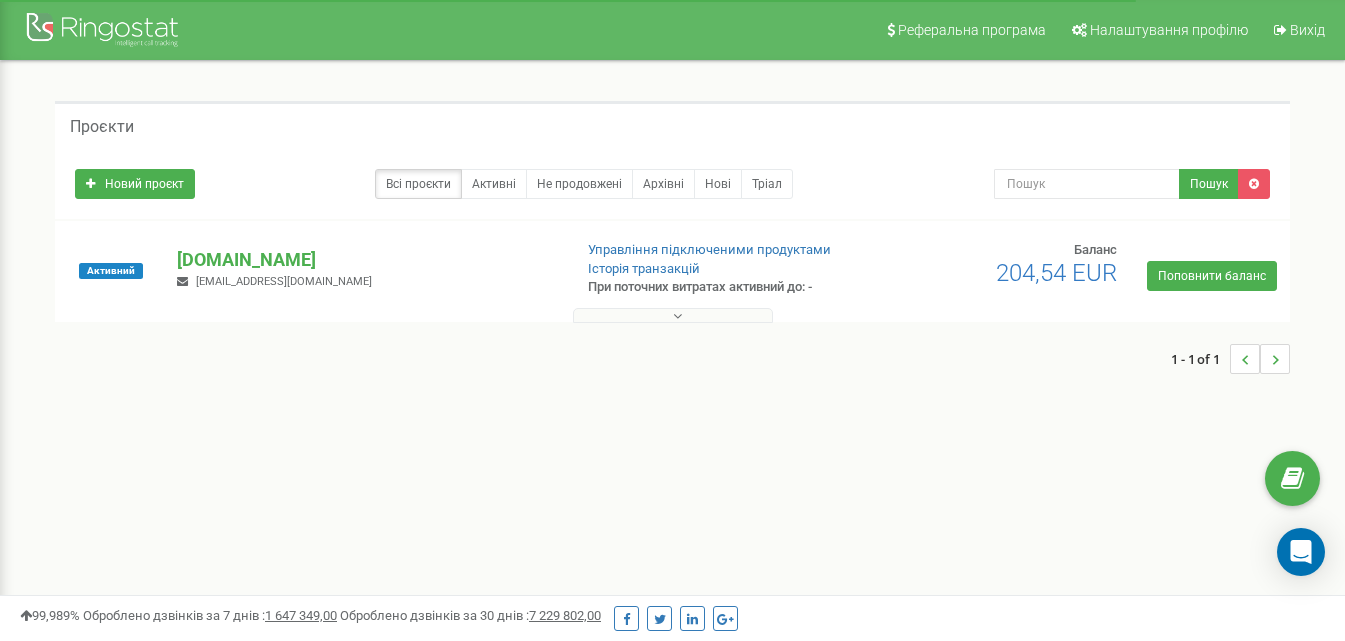 scroll, scrollTop: 0, scrollLeft: 0, axis: both 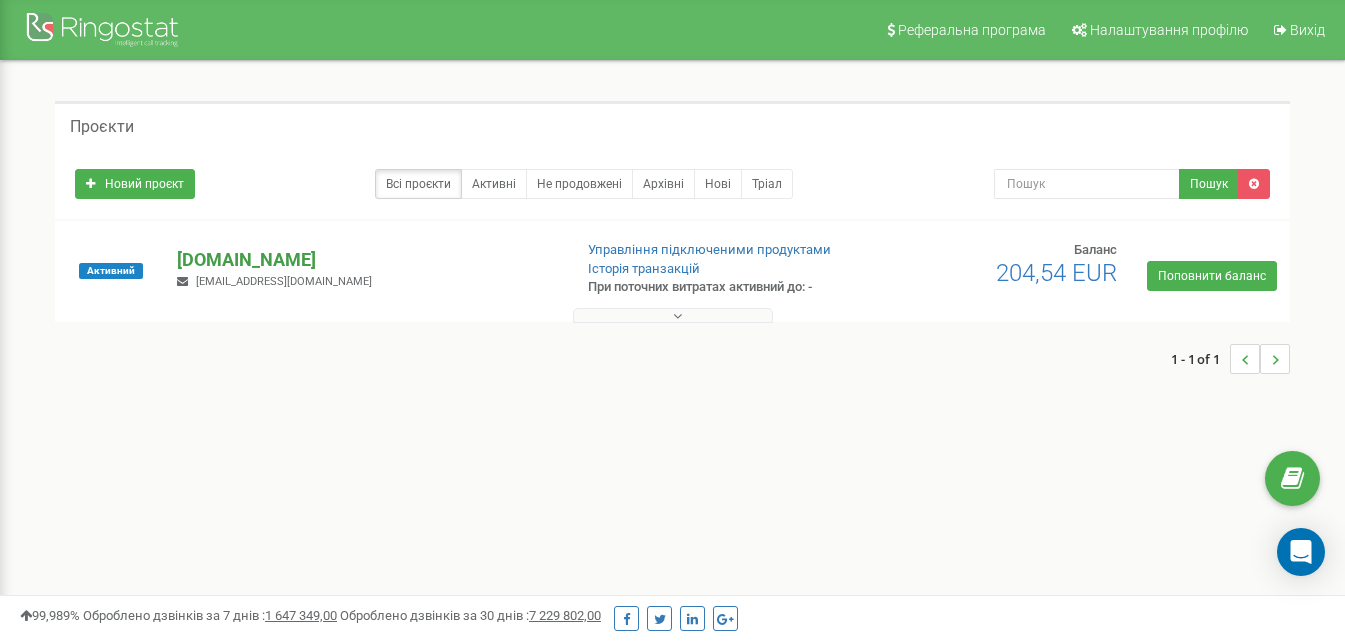 click on "[DOMAIN_NAME]" at bounding box center (366, 260) 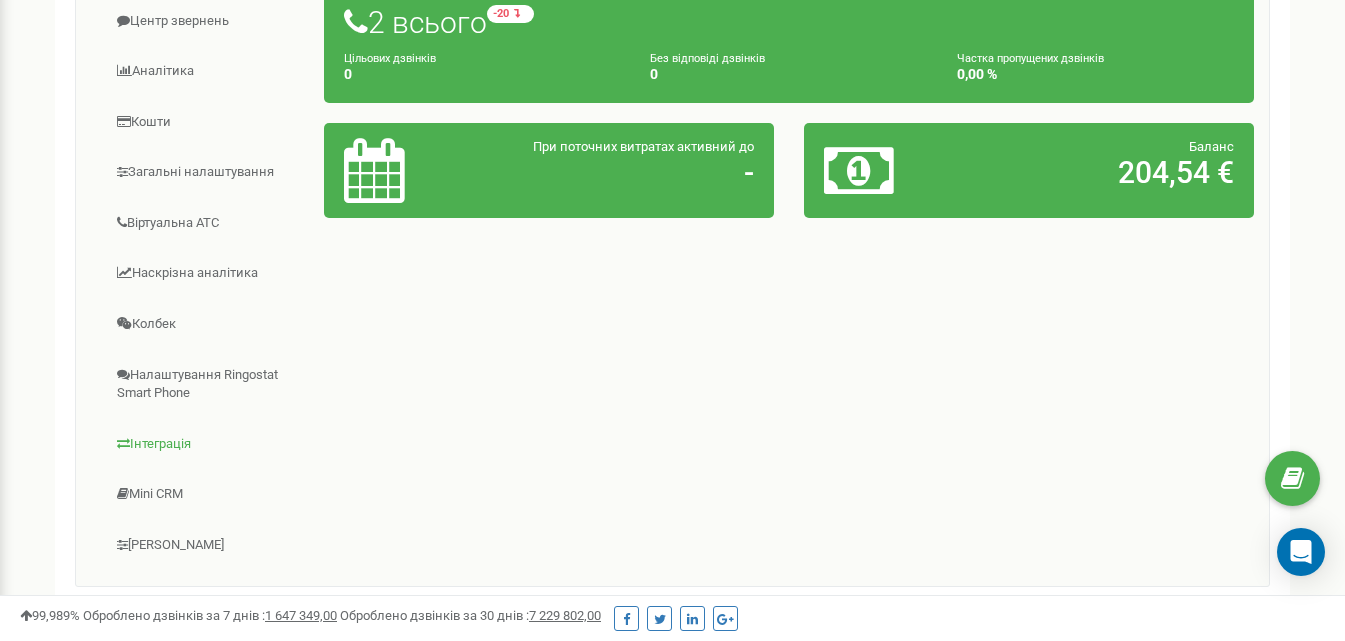 scroll, scrollTop: 559, scrollLeft: 0, axis: vertical 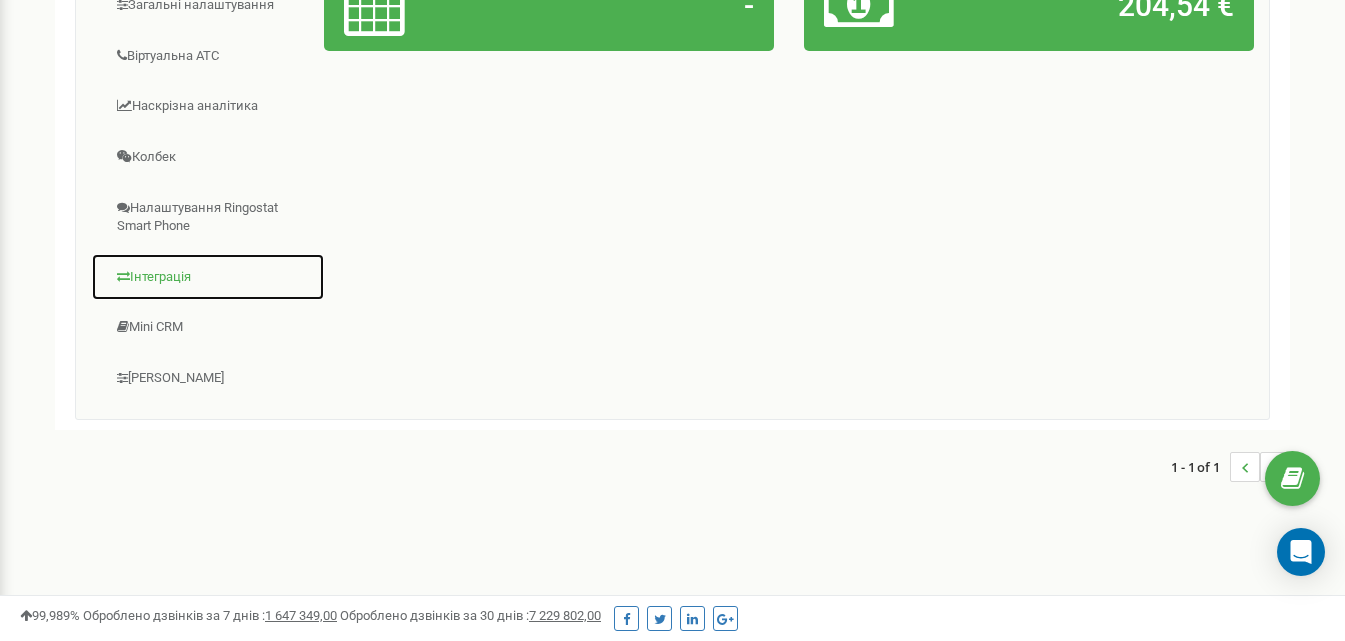 click on "Інтеграція" at bounding box center [208, 277] 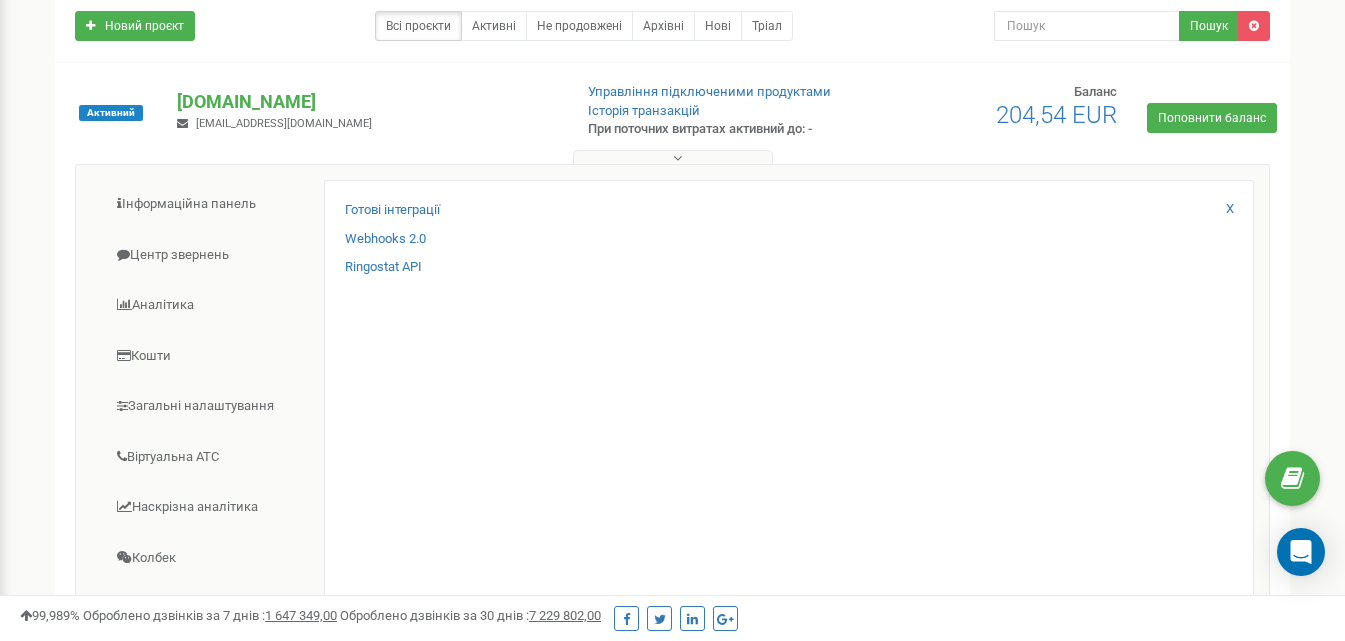 scroll, scrollTop: 59, scrollLeft: 0, axis: vertical 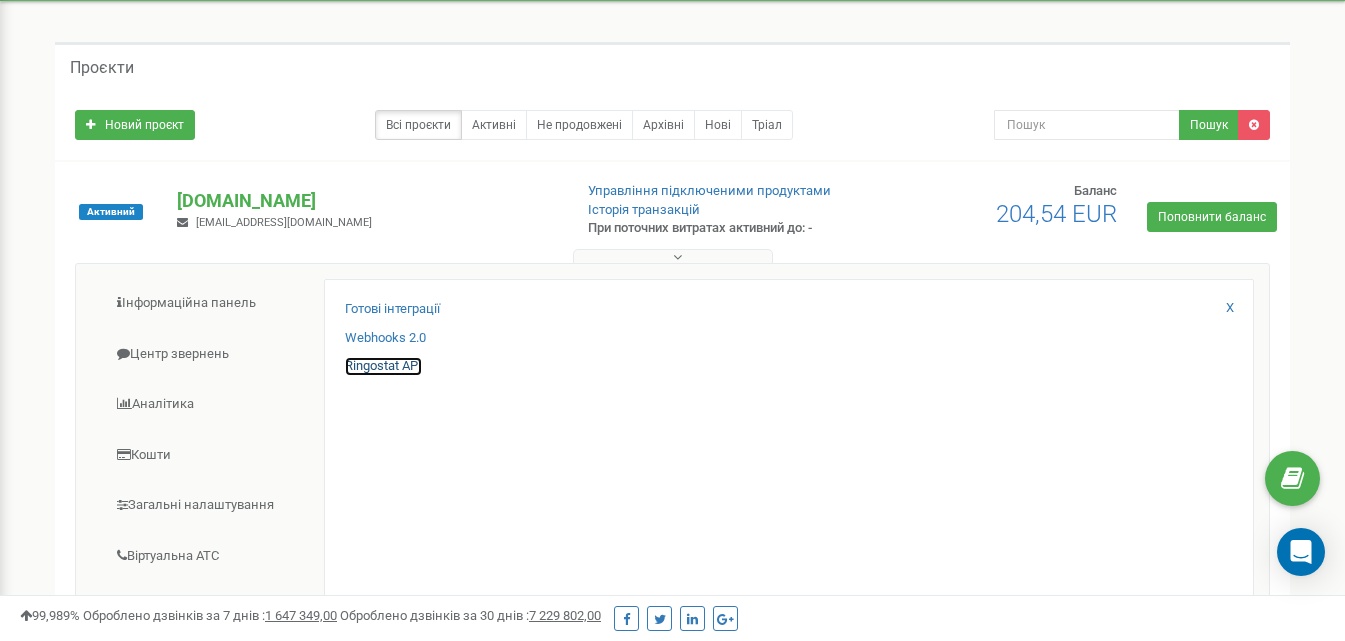 click on "Ringostat API" at bounding box center [383, 366] 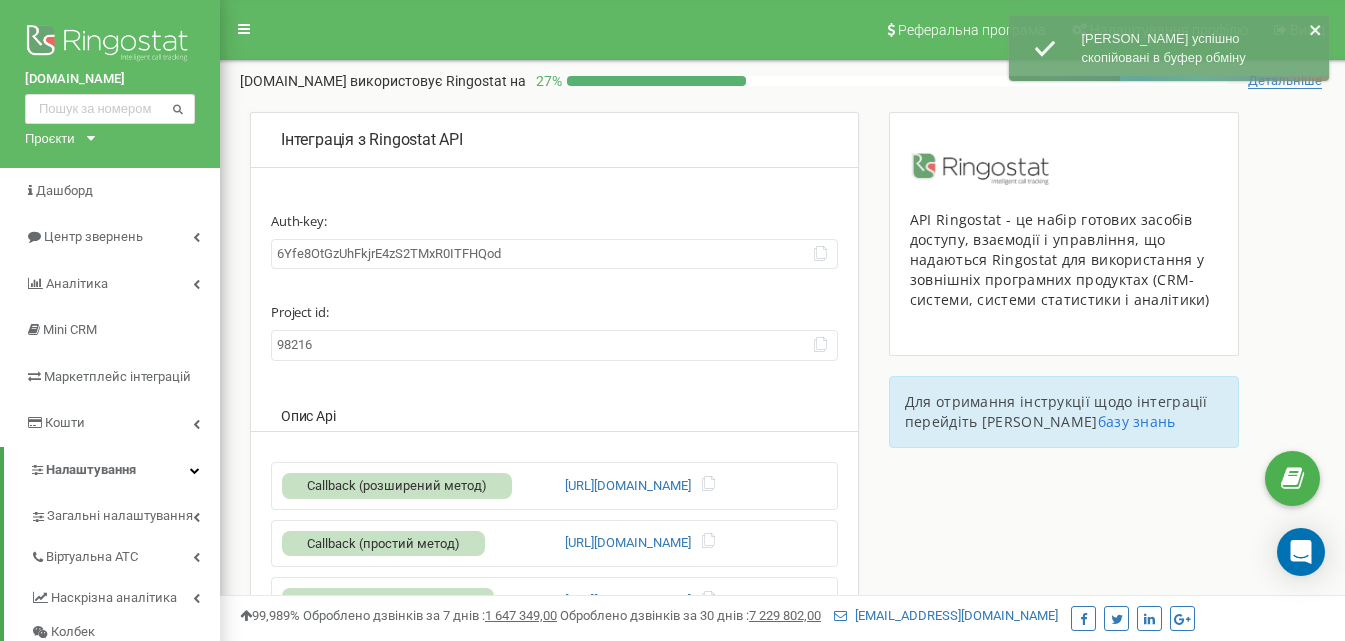 scroll, scrollTop: 0, scrollLeft: 0, axis: both 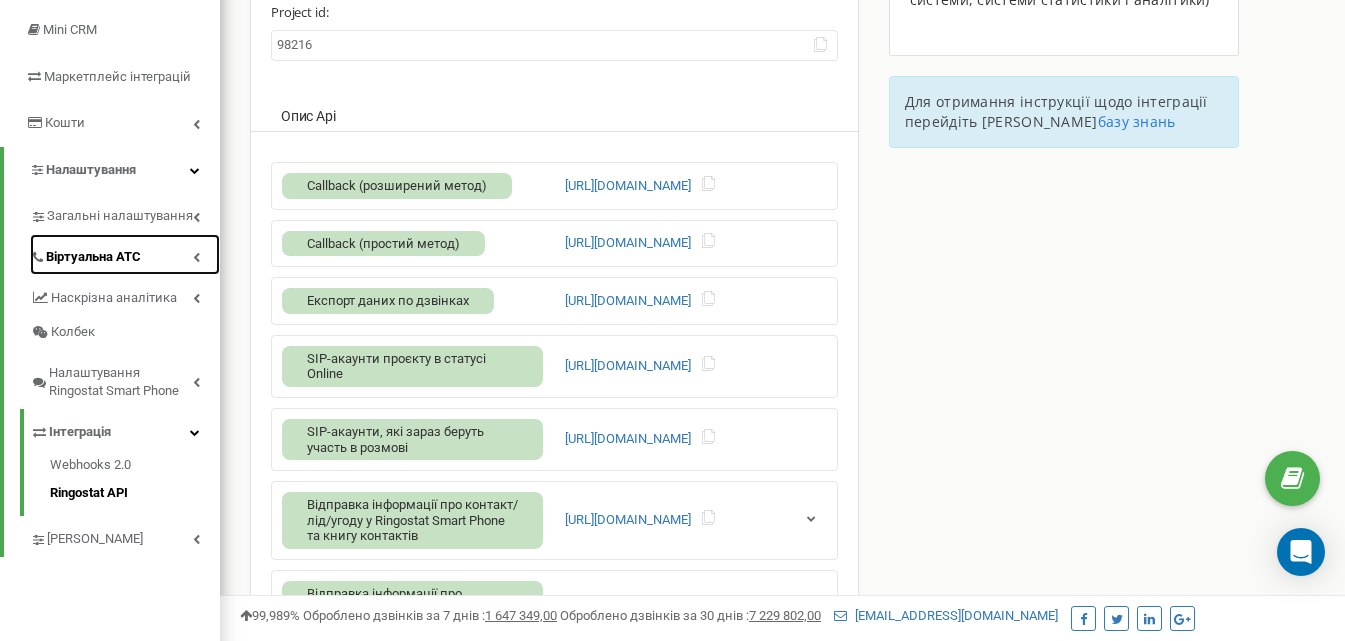 click on "Віртуальна АТС" at bounding box center (125, 254) 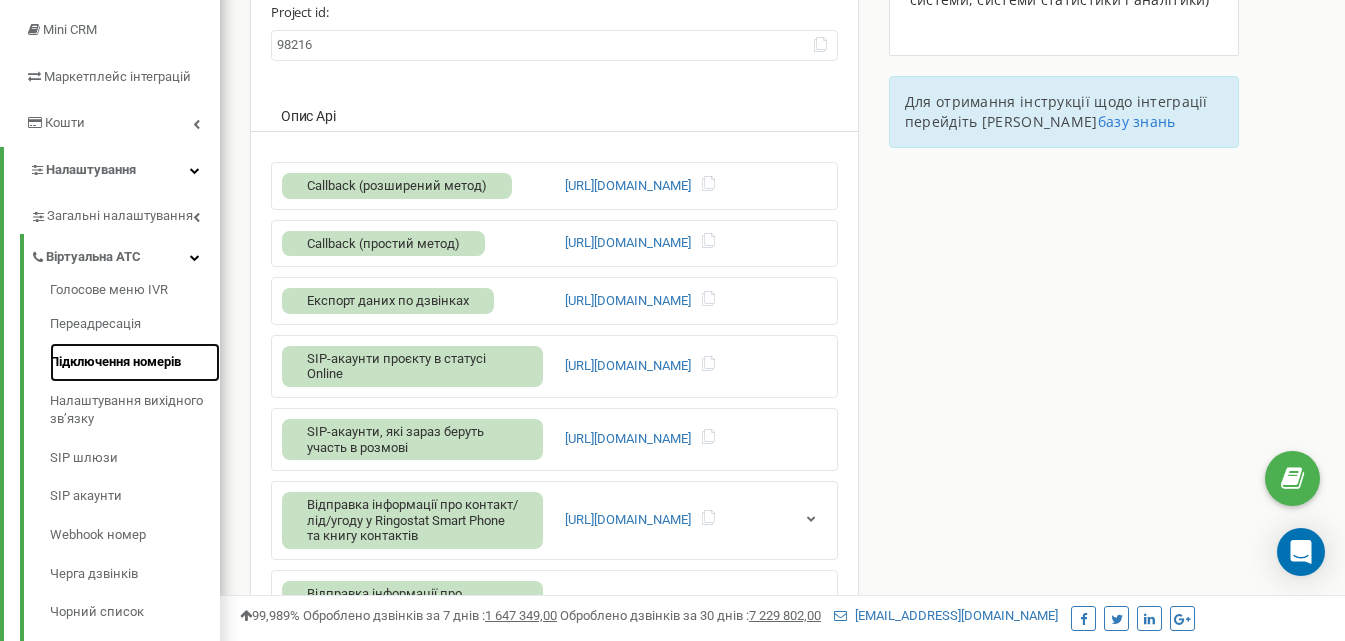 click on "Підключення номерів" at bounding box center [135, 362] 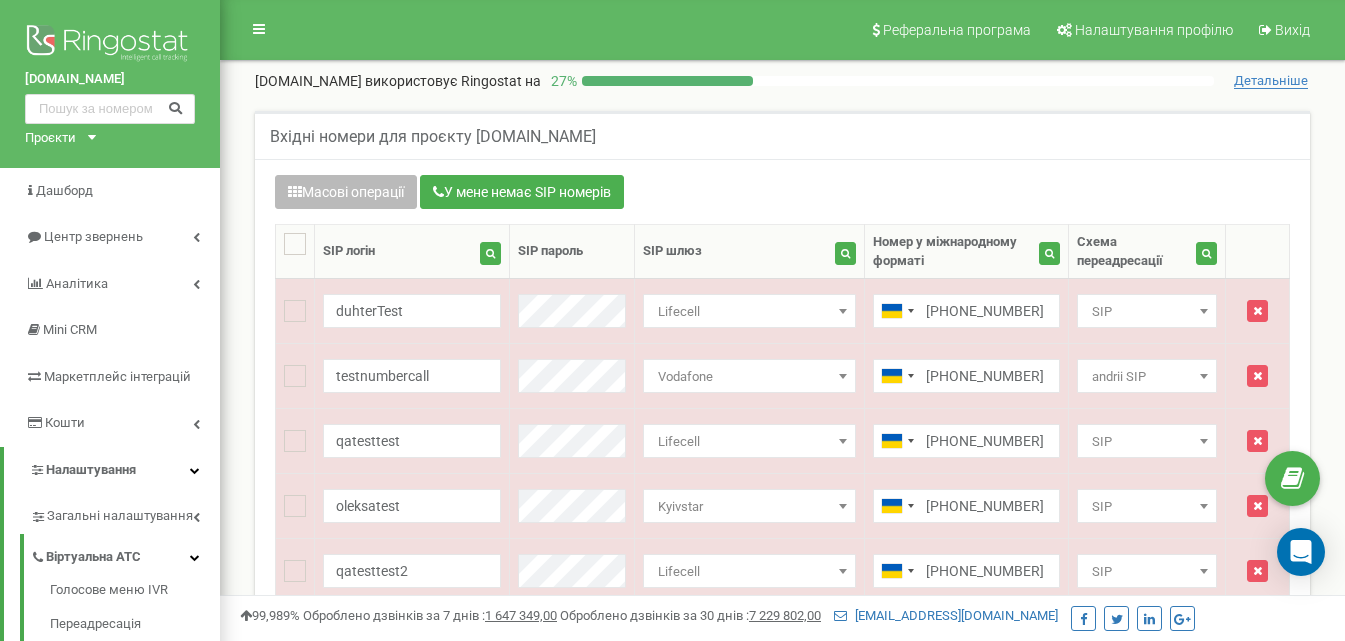 scroll, scrollTop: 0, scrollLeft: 0, axis: both 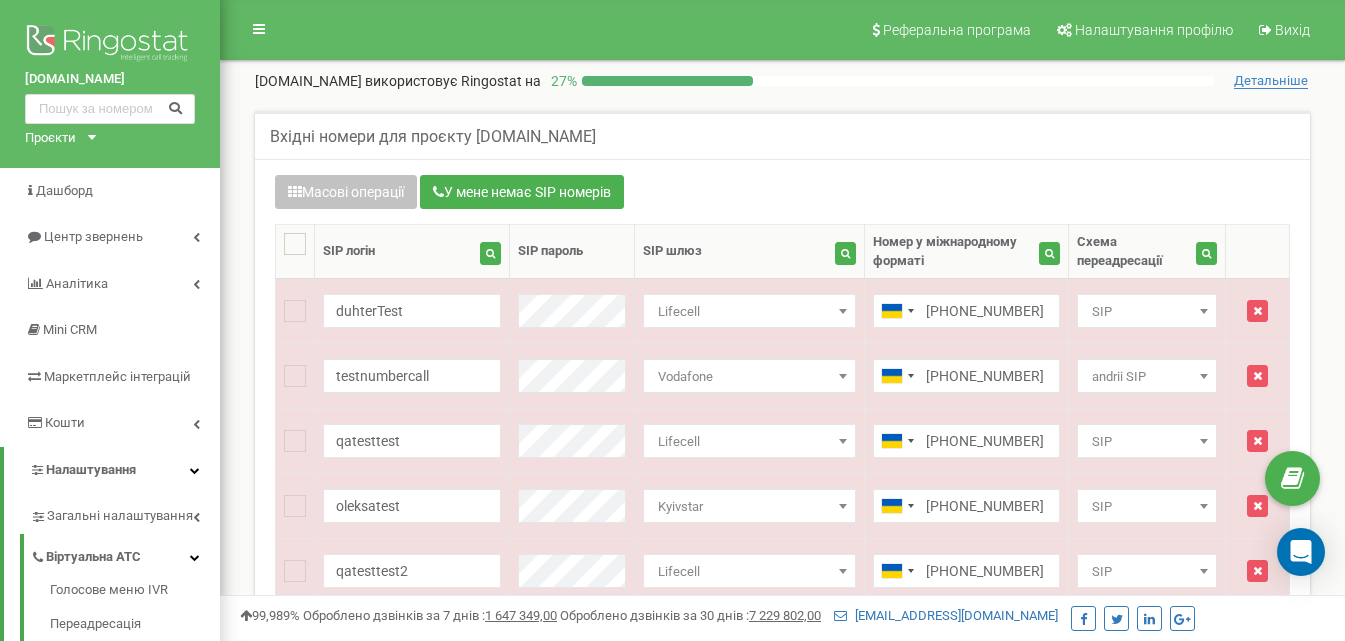 click on "Вхідні номери для проєкту qatest.ringostat.com" at bounding box center [433, 137] 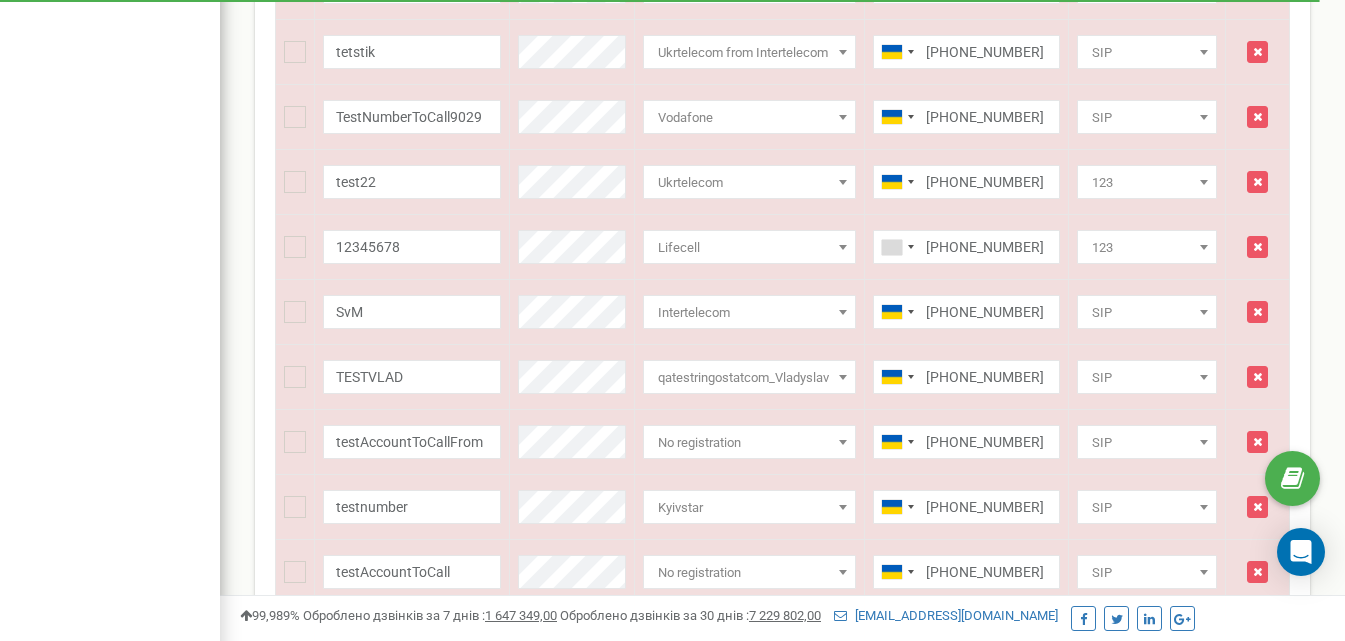 scroll, scrollTop: 3102, scrollLeft: 0, axis: vertical 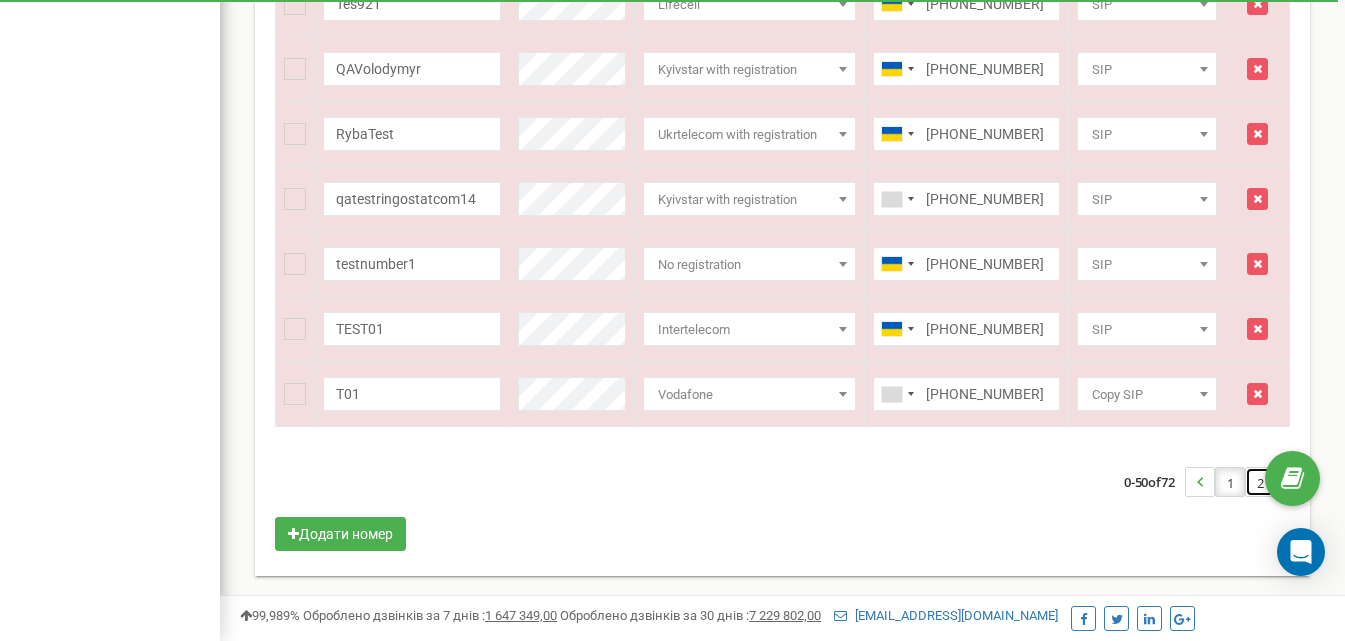 click on "2" at bounding box center (1260, 482) 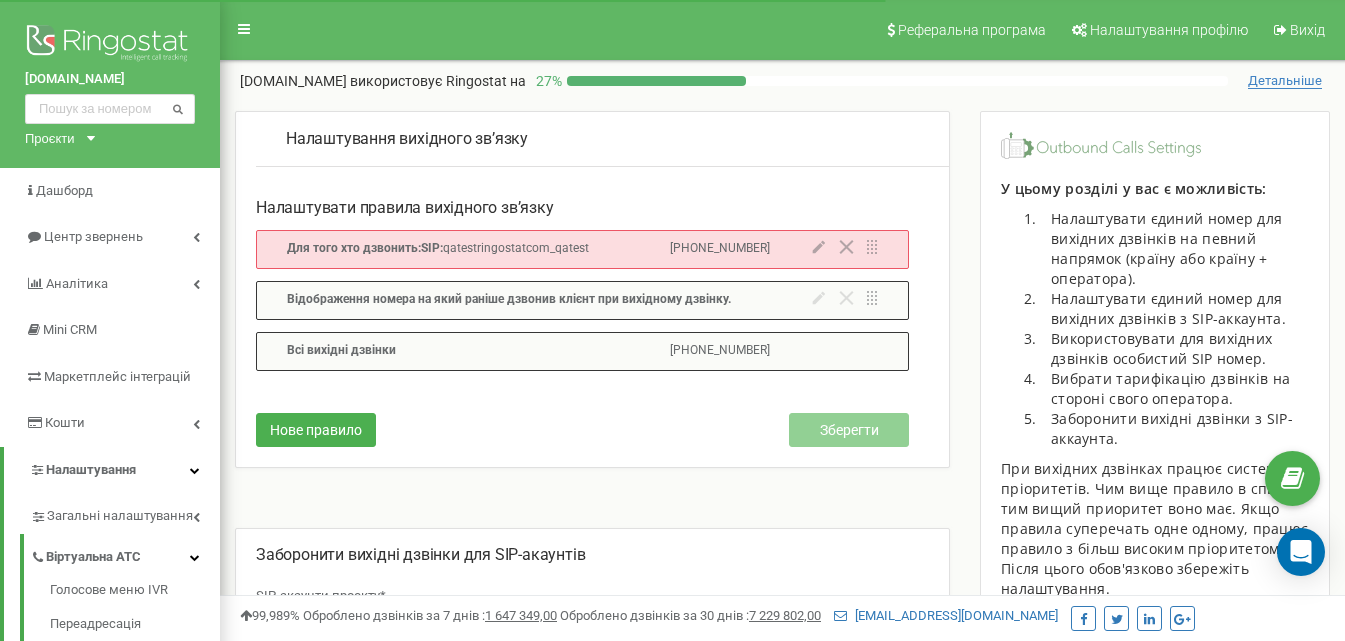 scroll, scrollTop: 0, scrollLeft: 0, axis: both 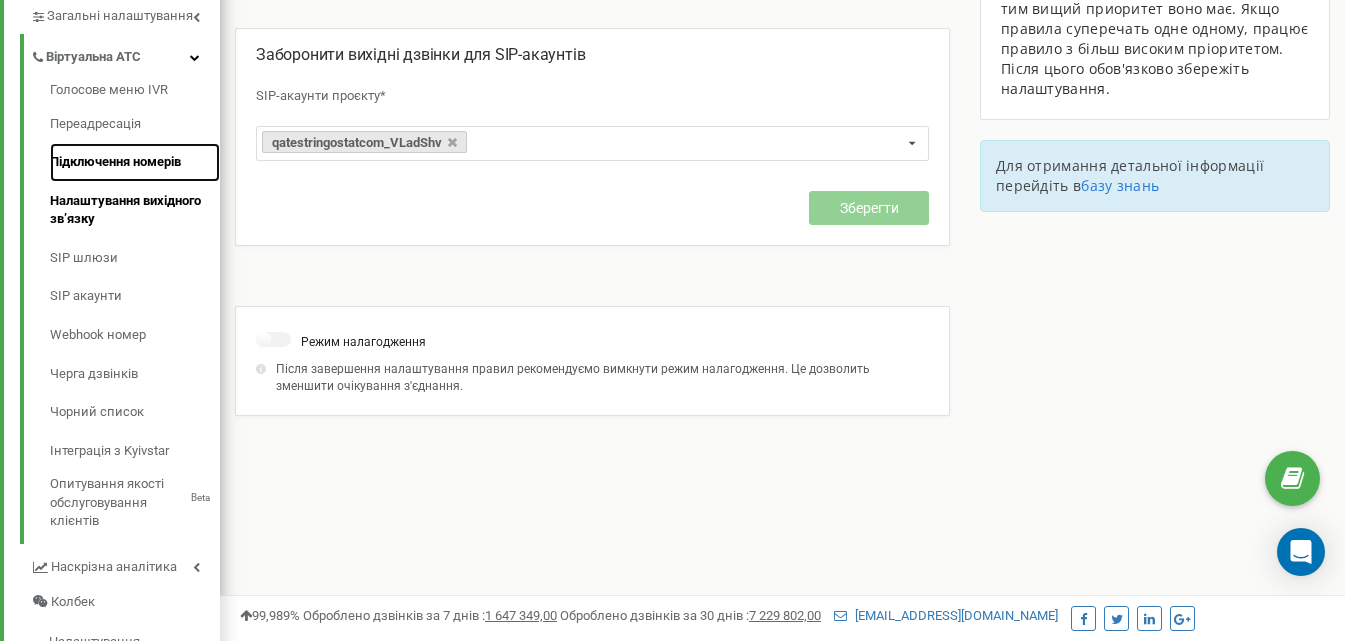 click on "Підключення номерів" at bounding box center (135, 162) 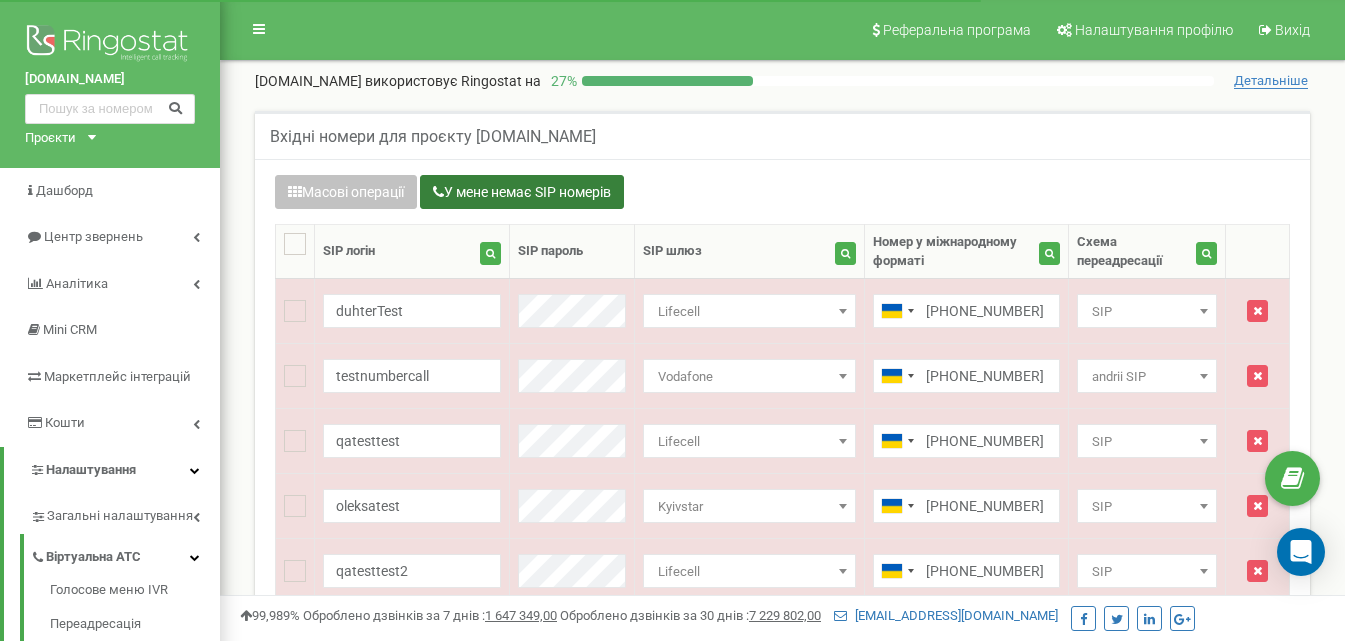 scroll, scrollTop: 0, scrollLeft: 0, axis: both 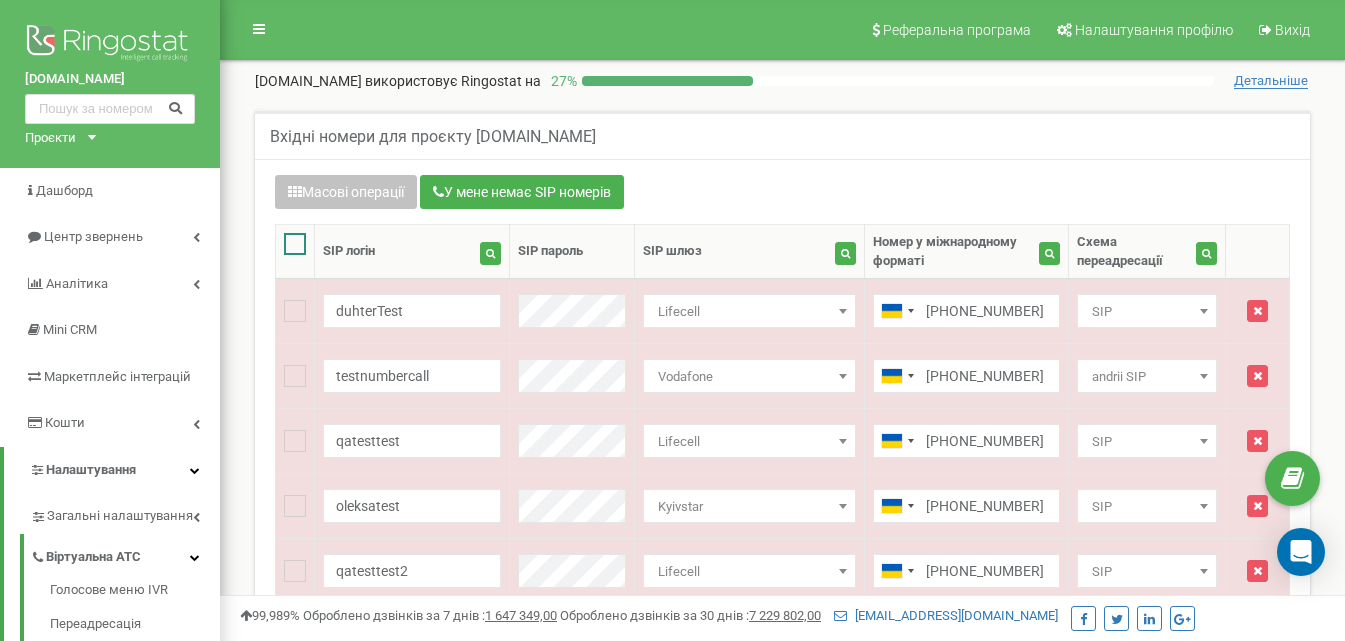 click at bounding box center (295, 244) 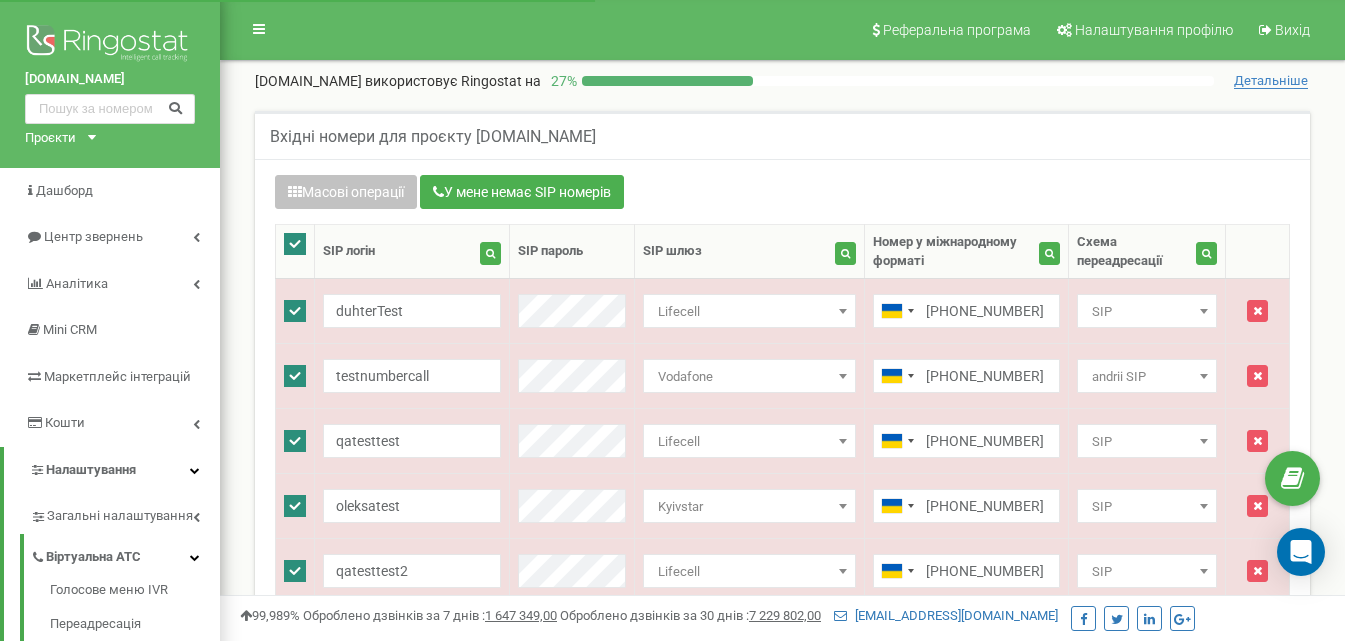 click at bounding box center (295, 244) 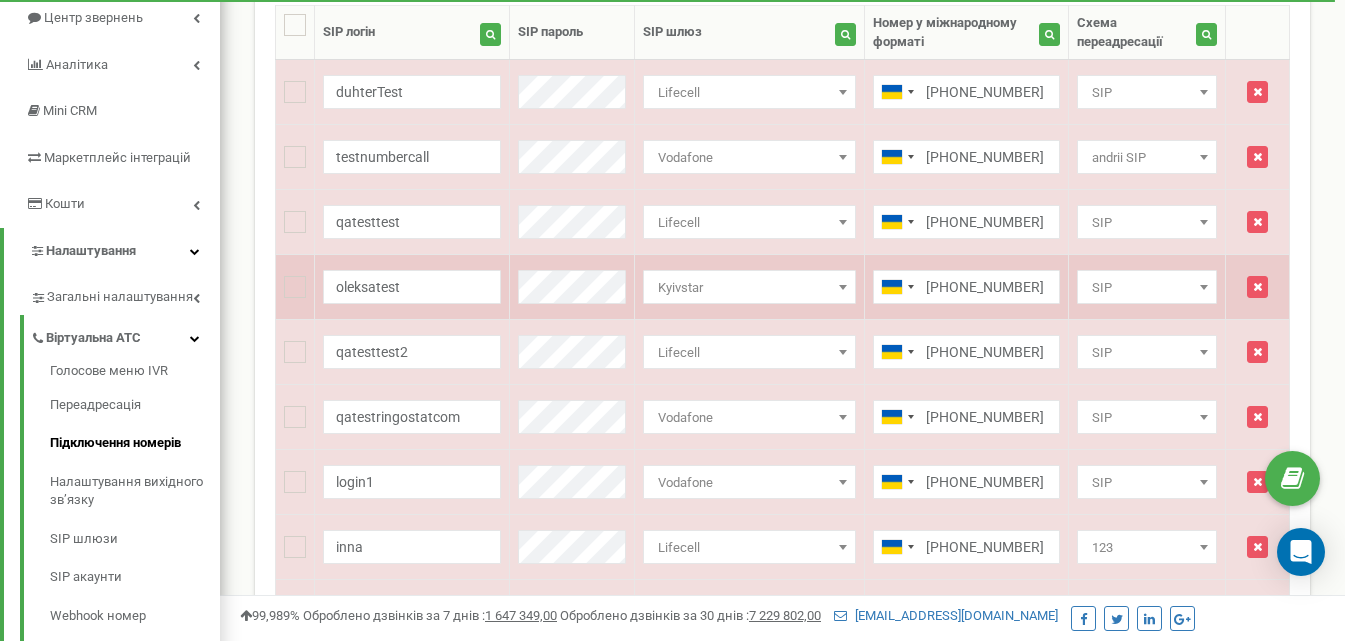 scroll, scrollTop: 400, scrollLeft: 0, axis: vertical 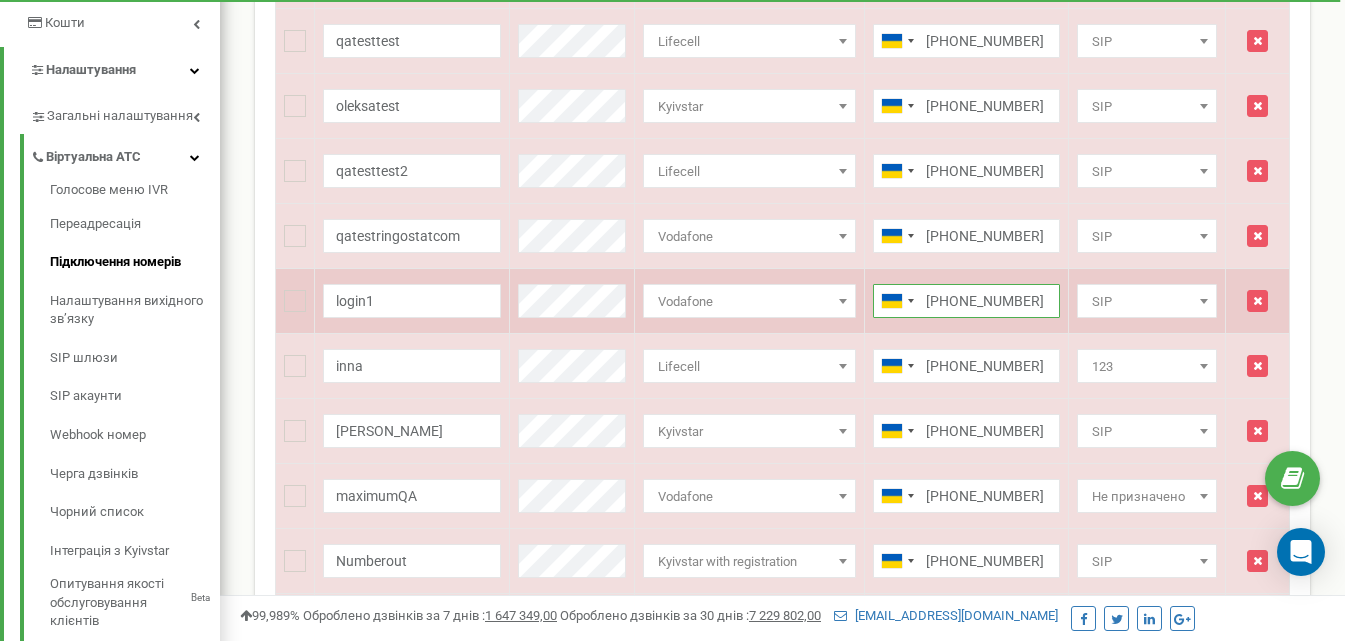 click on "+380661234567" at bounding box center (966, 301) 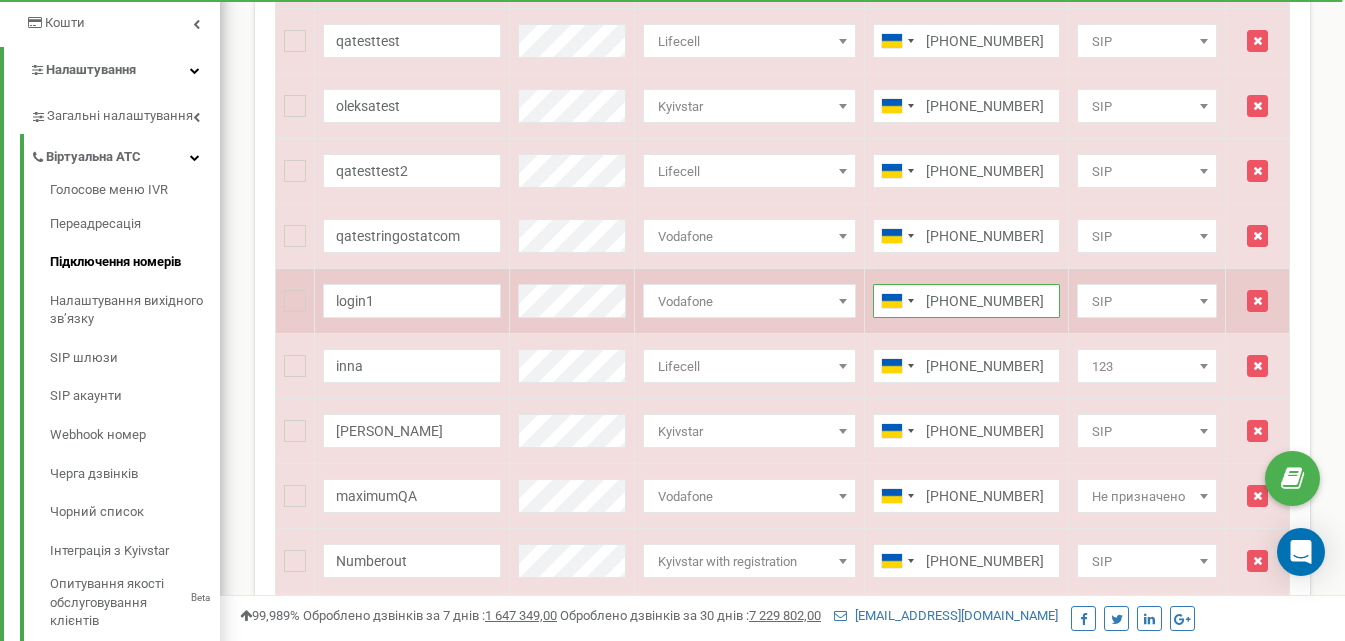 drag, startPoint x: 927, startPoint y: 297, endPoint x: 1013, endPoint y: 306, distance: 86.46965 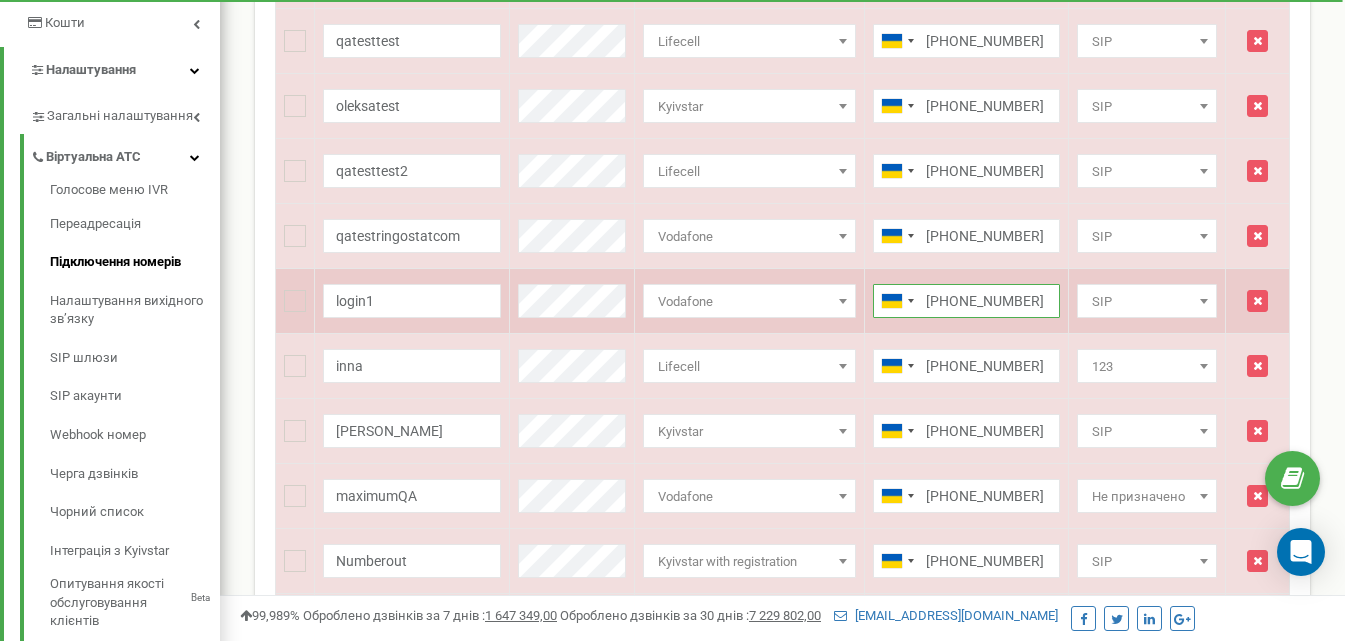 click on "+380661234567" at bounding box center (966, 301) 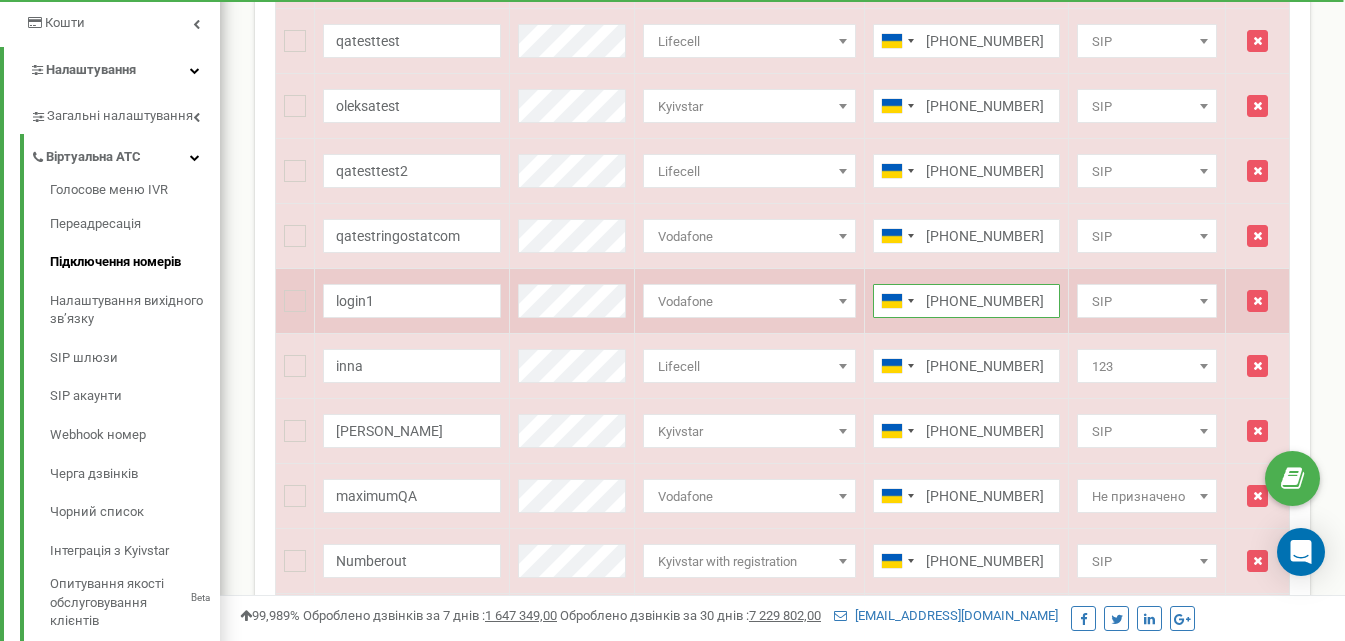 drag, startPoint x: 1015, startPoint y: 306, endPoint x: 922, endPoint y: 306, distance: 93 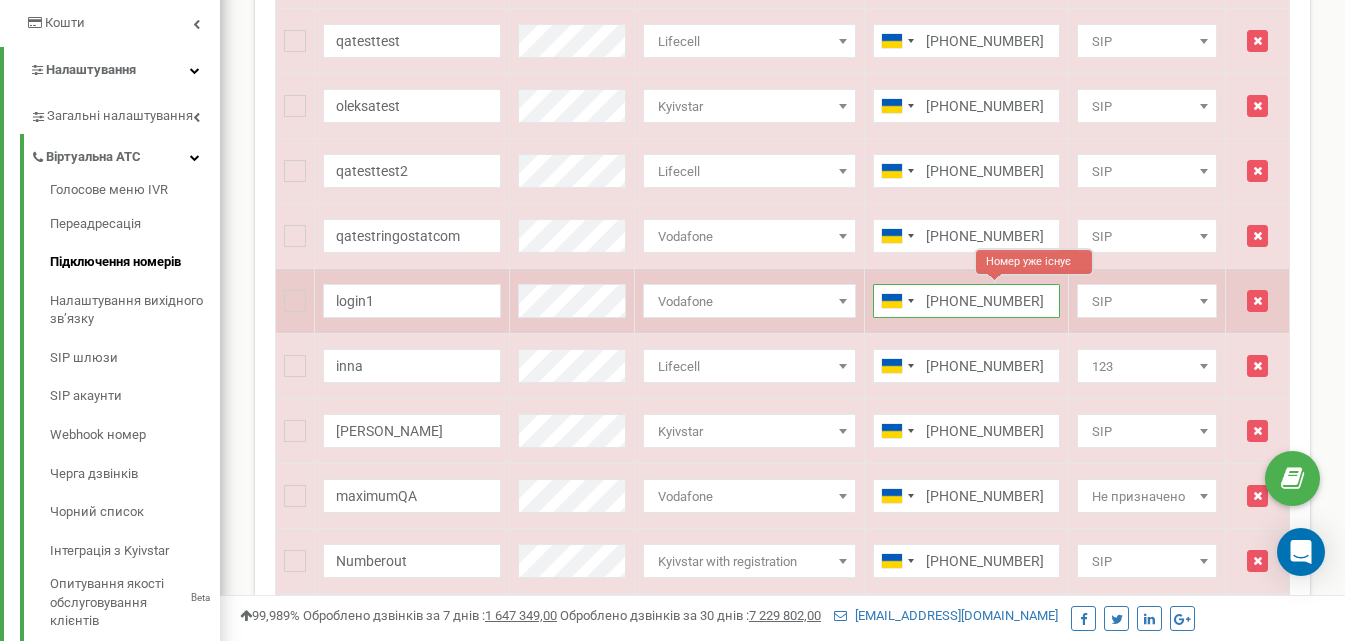 click on "+380661234567" at bounding box center [966, 301] 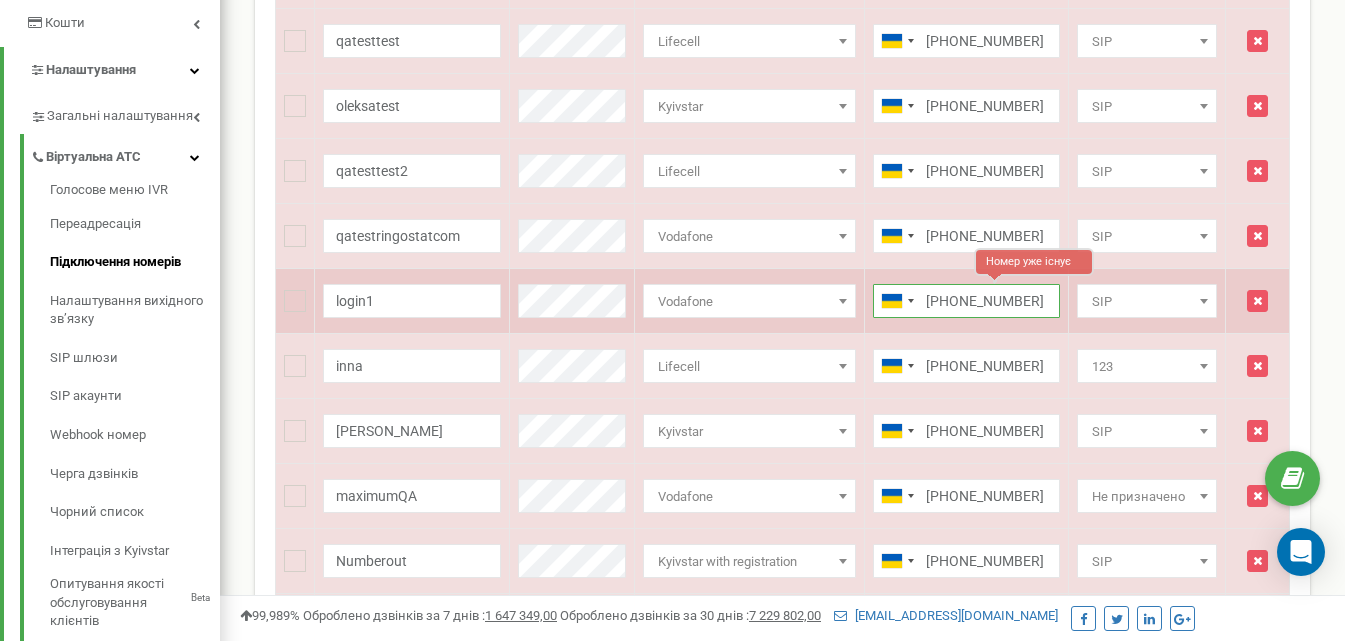click on "+380661234567" at bounding box center (966, 301) 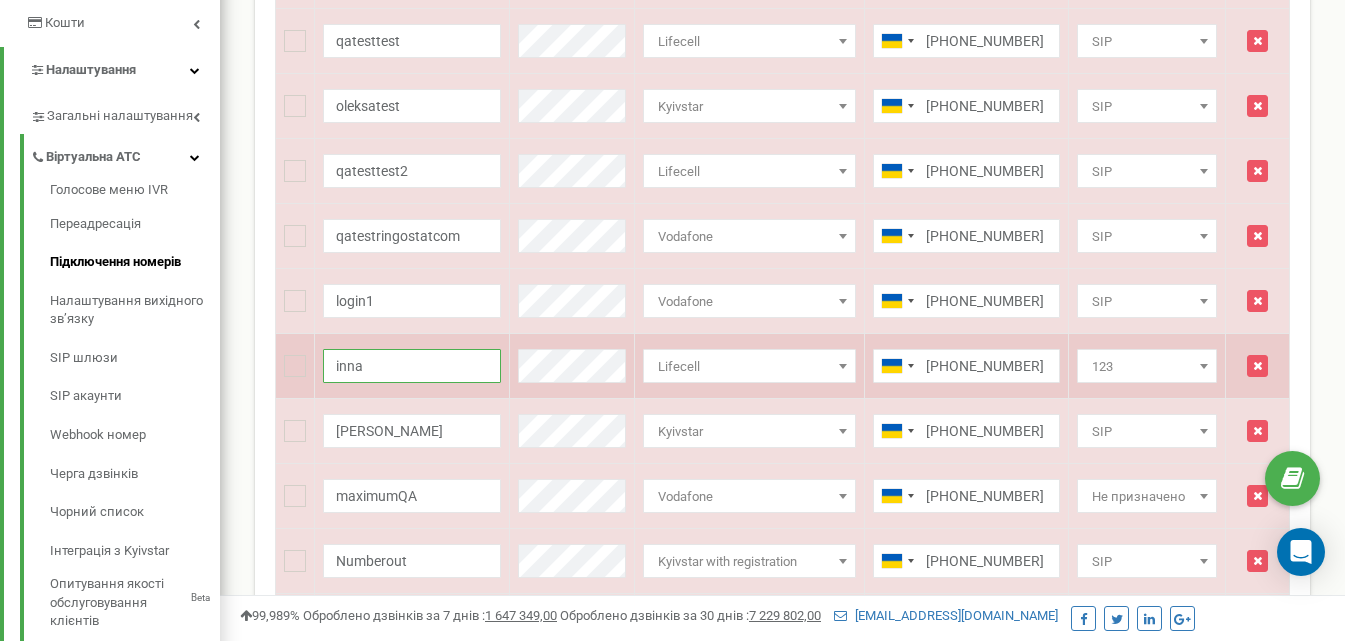 click on "inna" at bounding box center [412, 366] 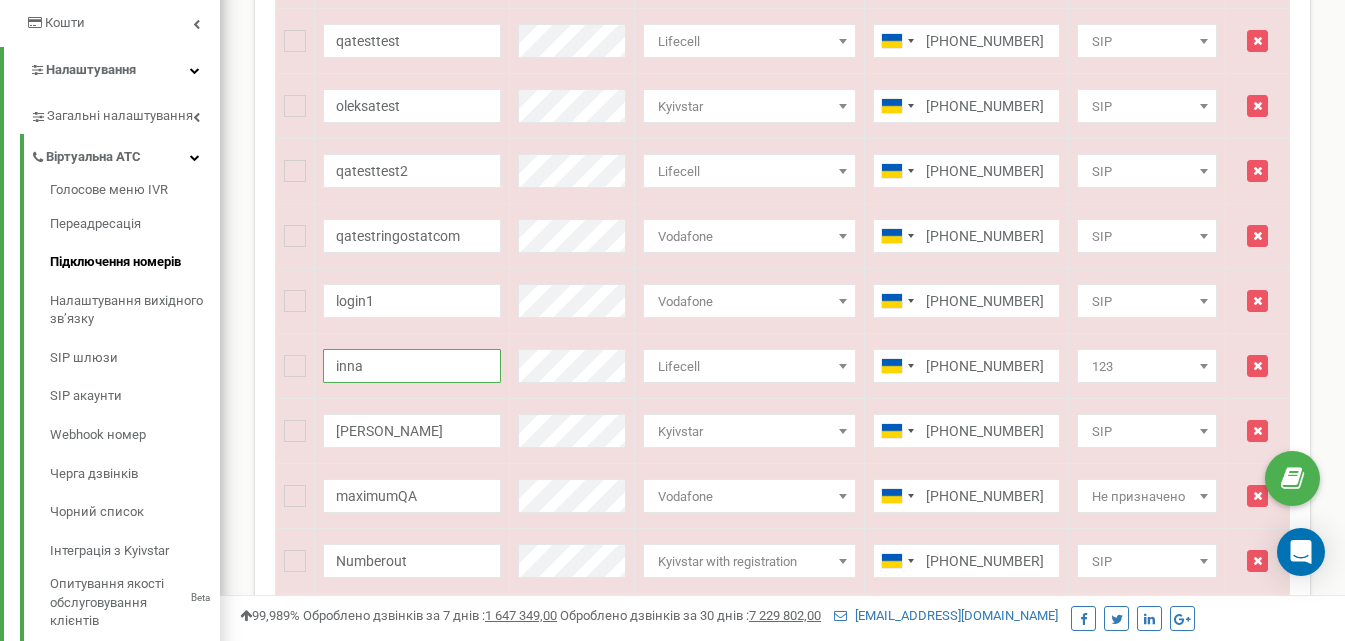 drag, startPoint x: 364, startPoint y: 366, endPoint x: 274, endPoint y: 366, distance: 90 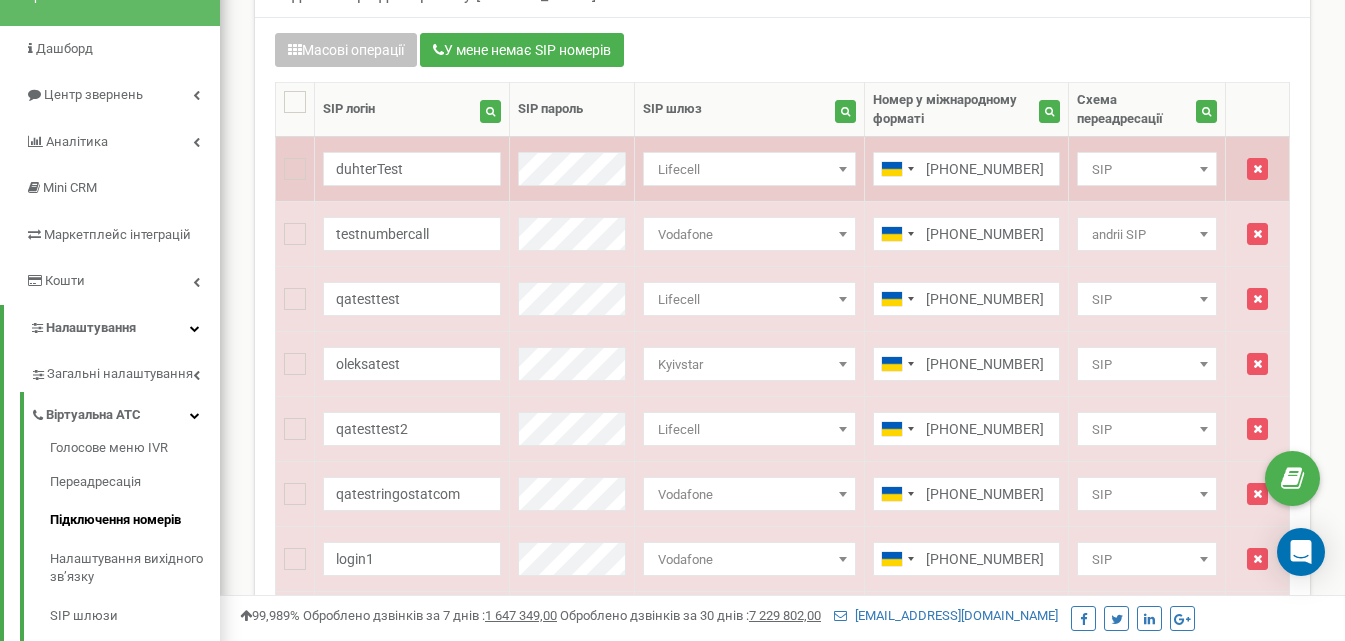 scroll, scrollTop: 0, scrollLeft: 0, axis: both 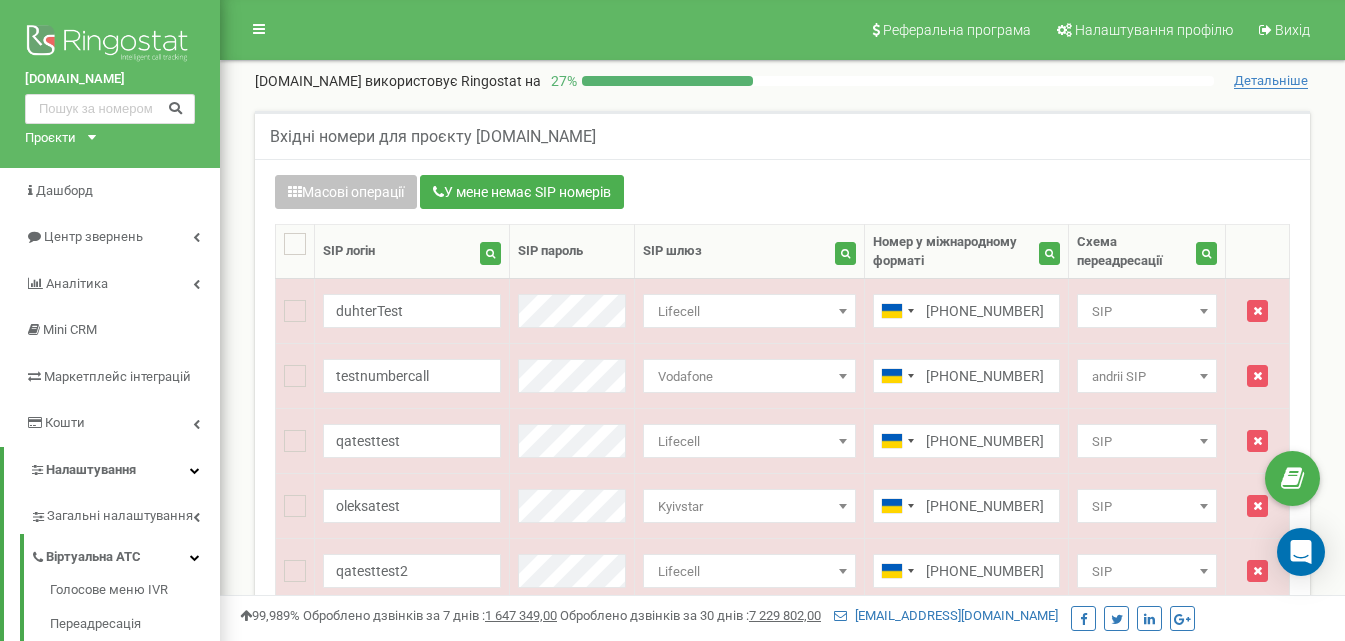click on "Вхідні номери для проєкту qatest.ringostat.com" at bounding box center [433, 137] 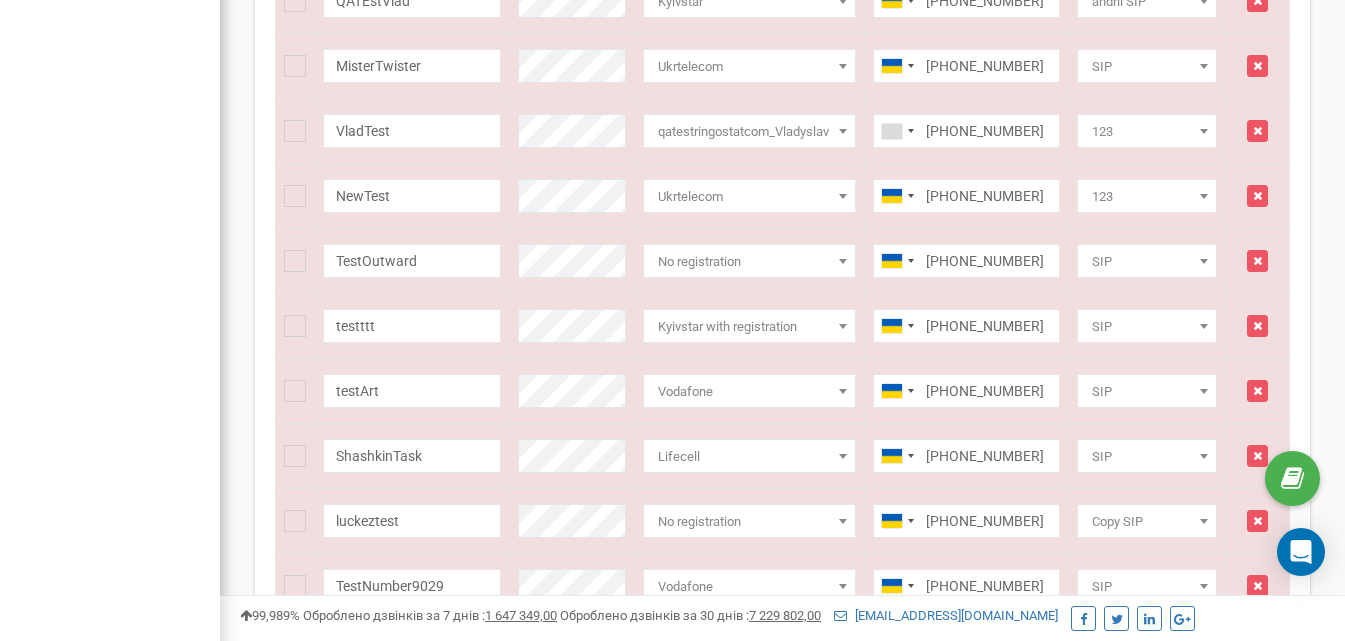 scroll, scrollTop: 1700, scrollLeft: 0, axis: vertical 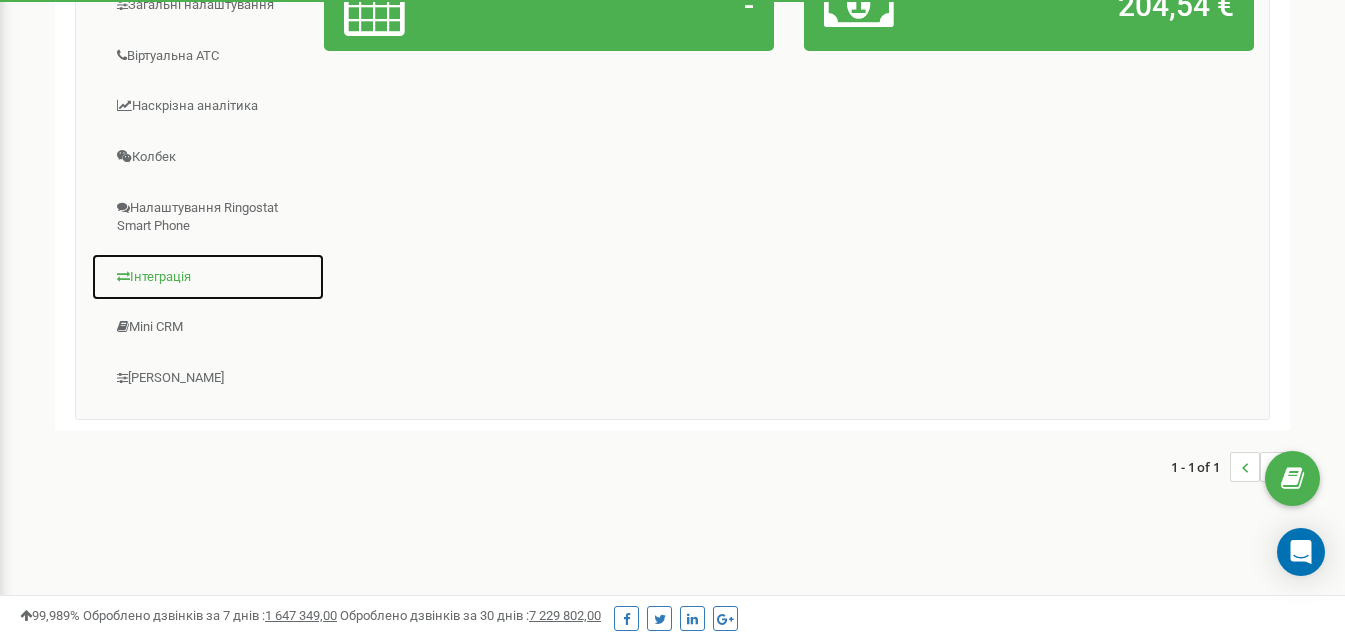 click on "Інтеграція" at bounding box center (208, 277) 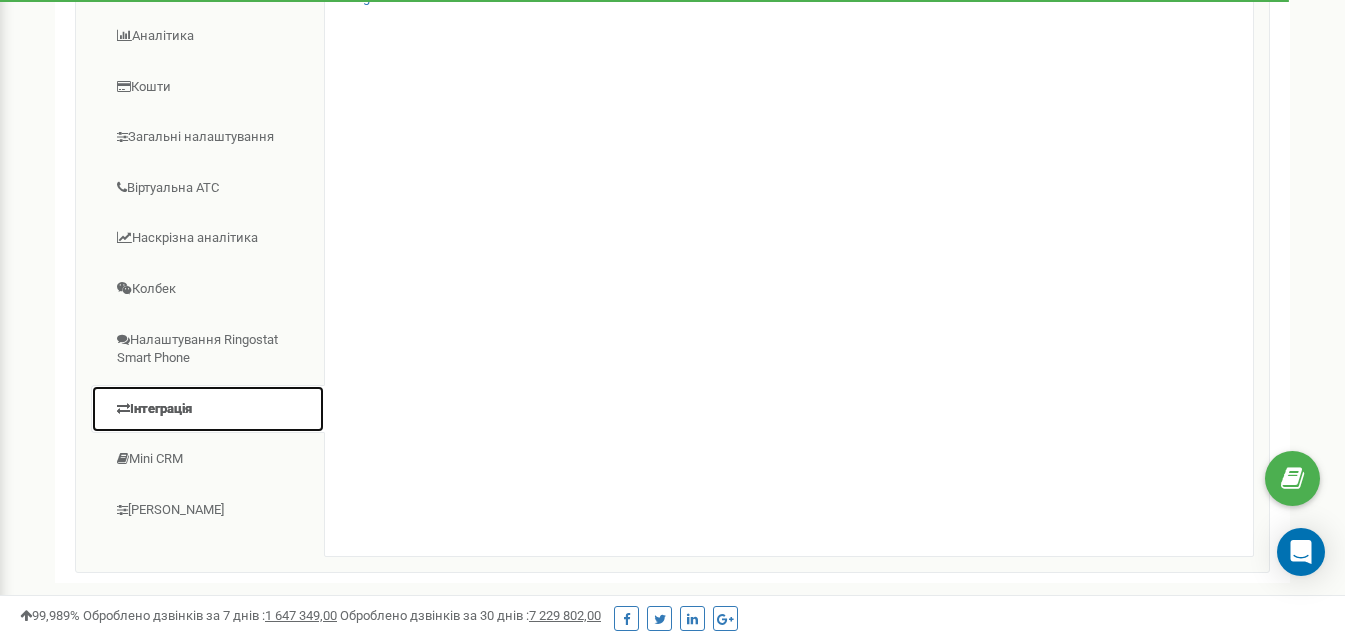 scroll, scrollTop: 159, scrollLeft: 0, axis: vertical 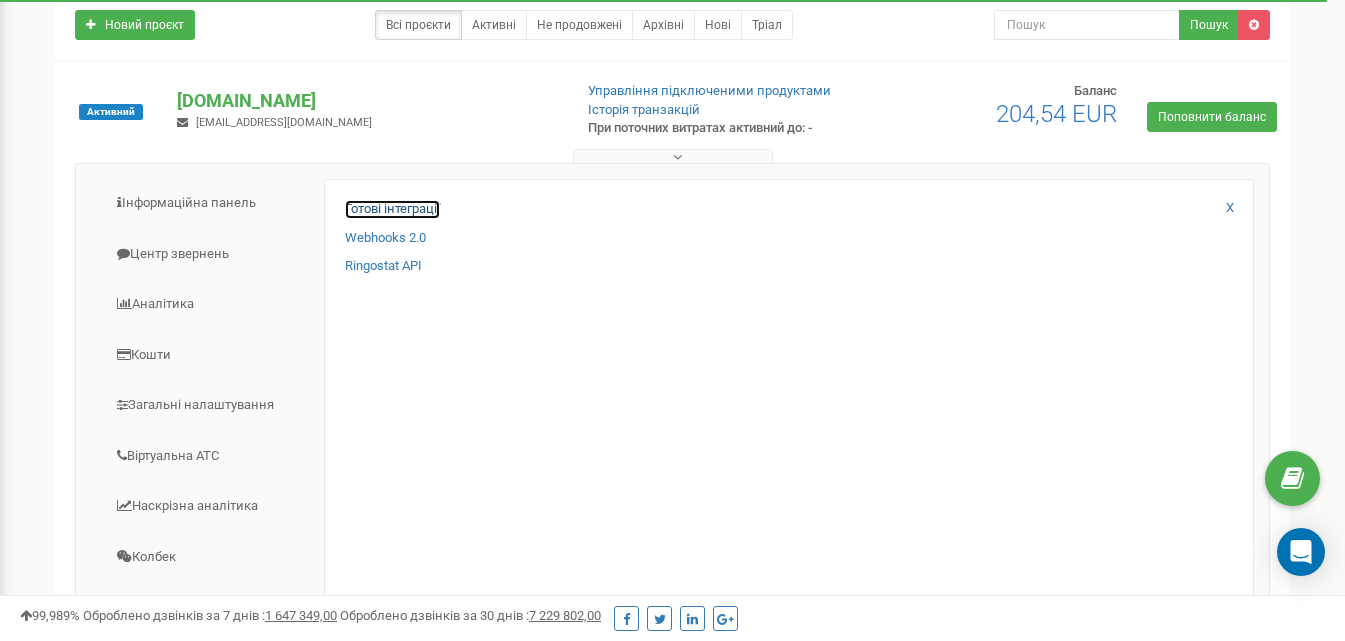 click on "Готові інтеграції" at bounding box center [392, 209] 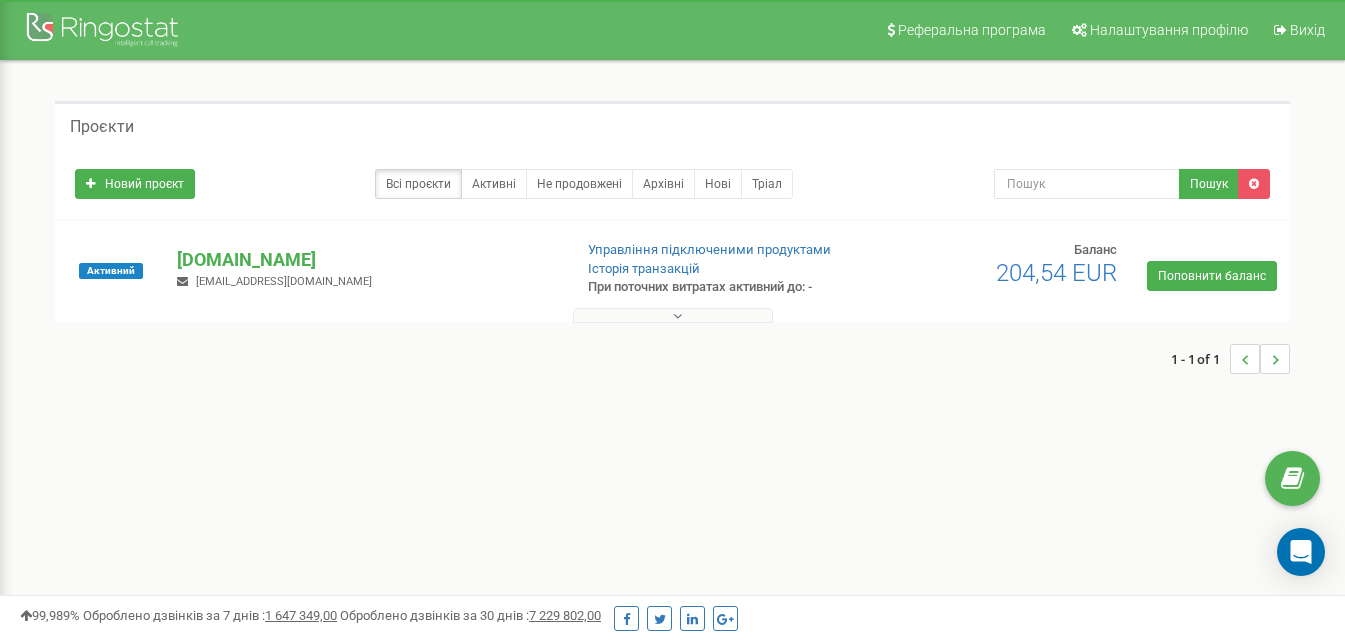scroll, scrollTop: 159, scrollLeft: 0, axis: vertical 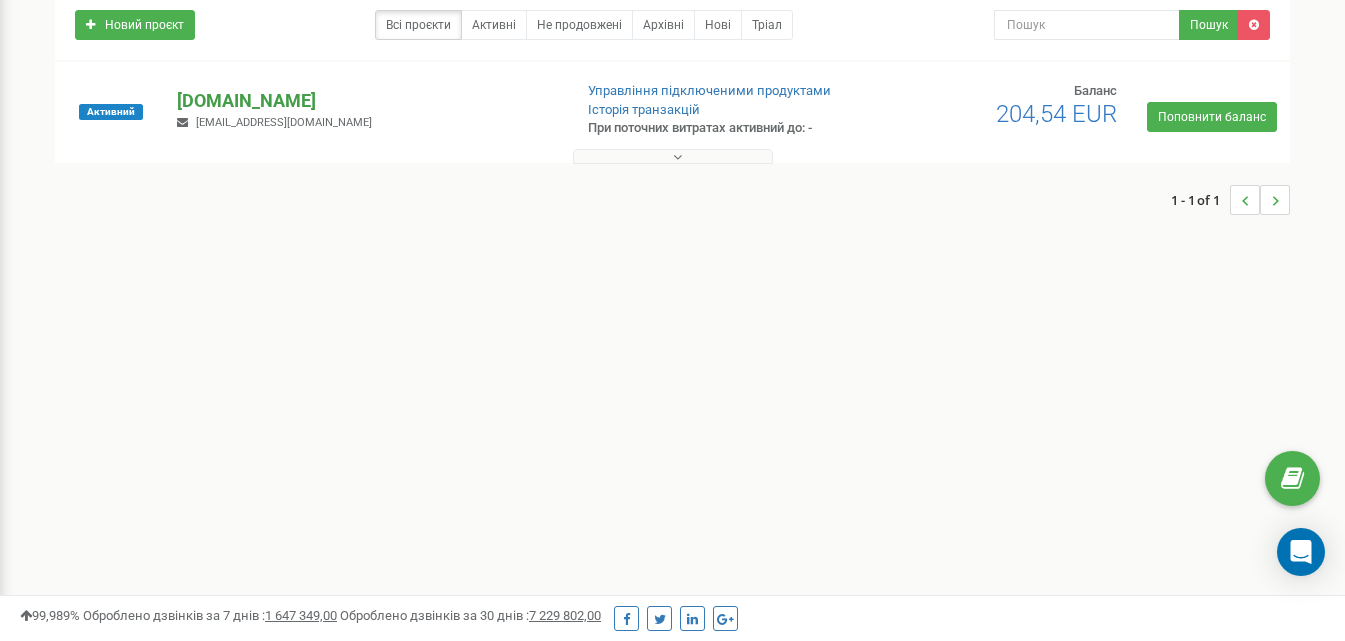 click on "[DOMAIN_NAME]" at bounding box center (366, 101) 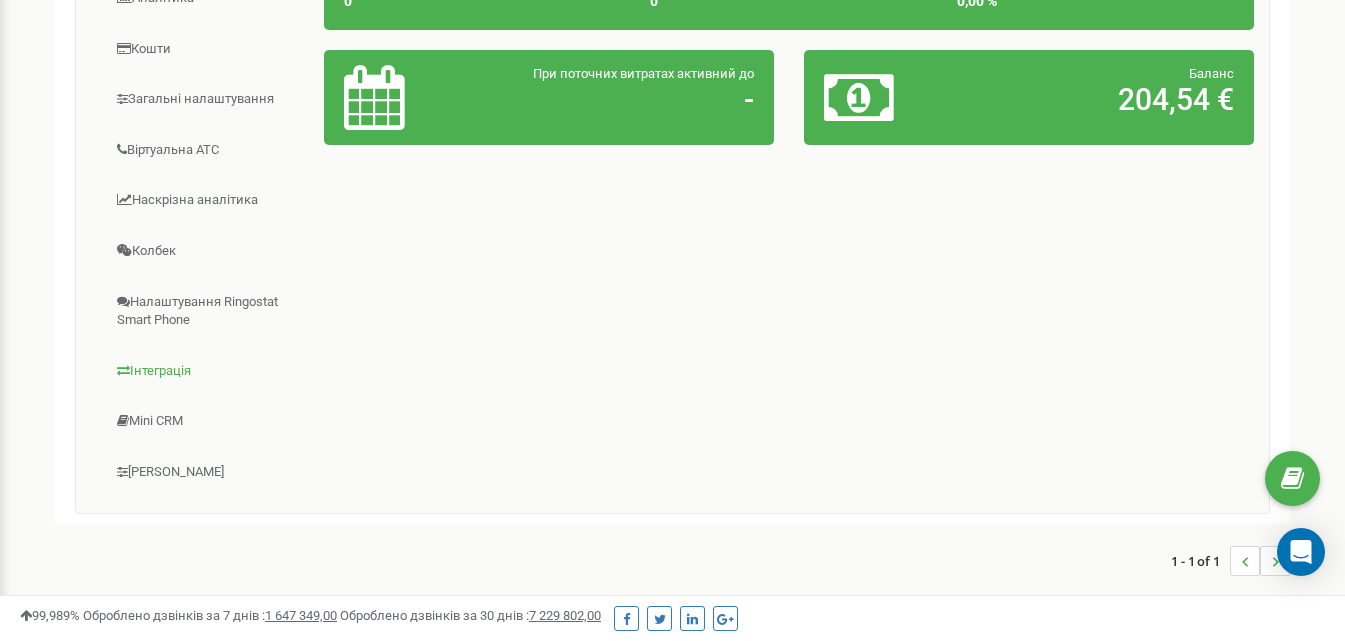 scroll, scrollTop: 559, scrollLeft: 0, axis: vertical 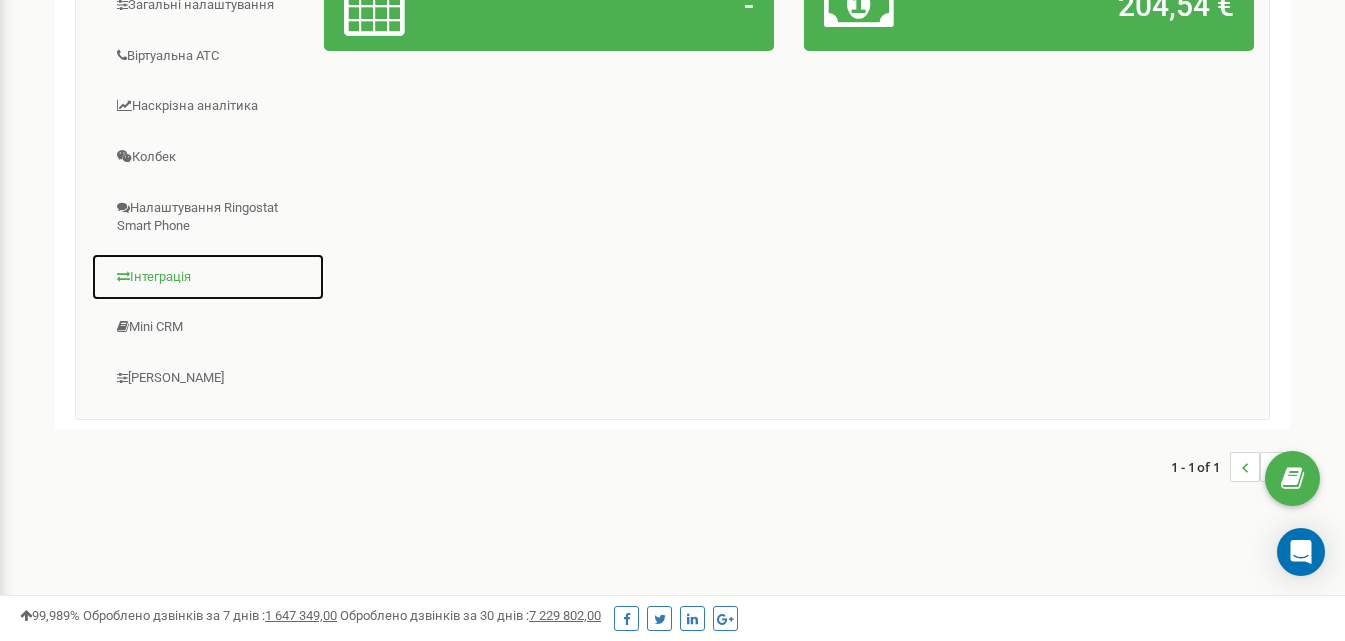click on "Інтеграція" at bounding box center (208, 277) 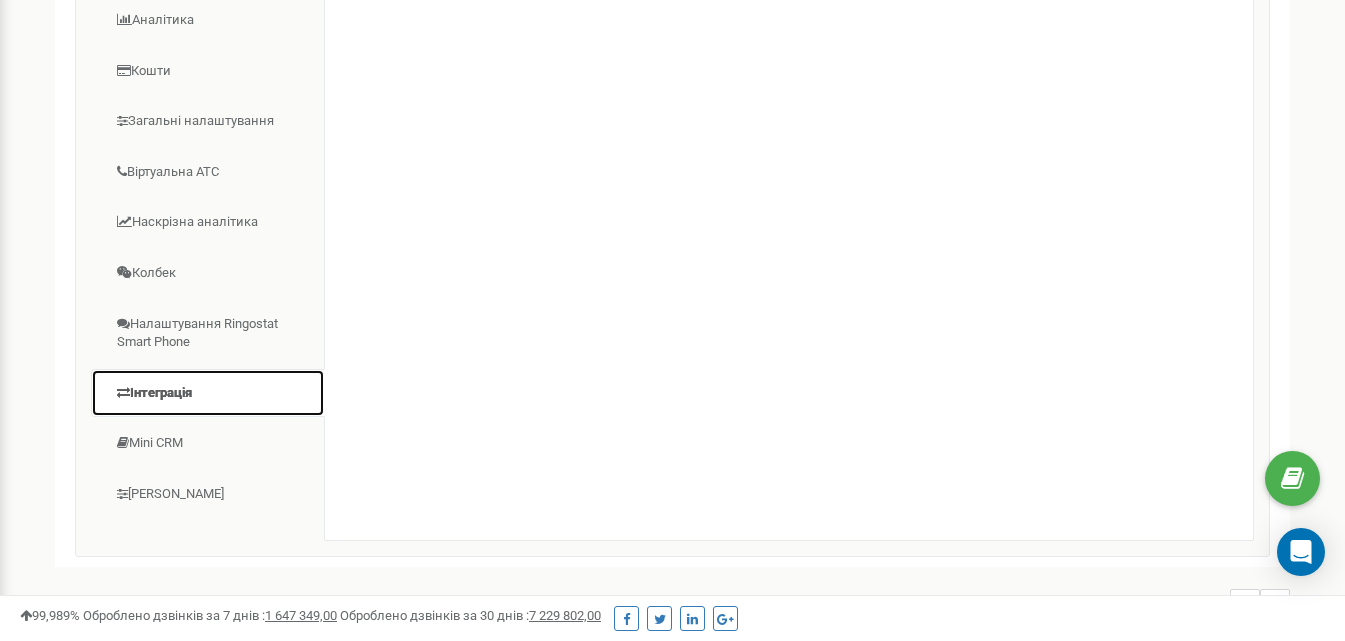 scroll, scrollTop: 259, scrollLeft: 0, axis: vertical 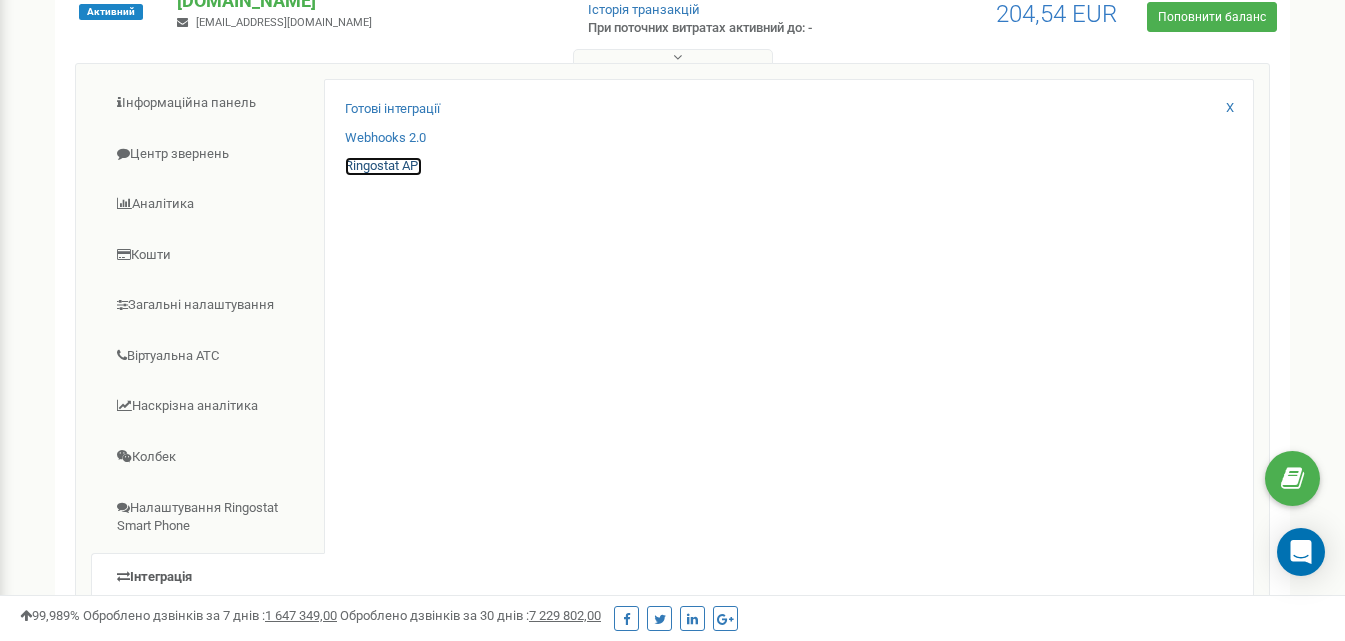 click on "Ringostat API" at bounding box center [383, 166] 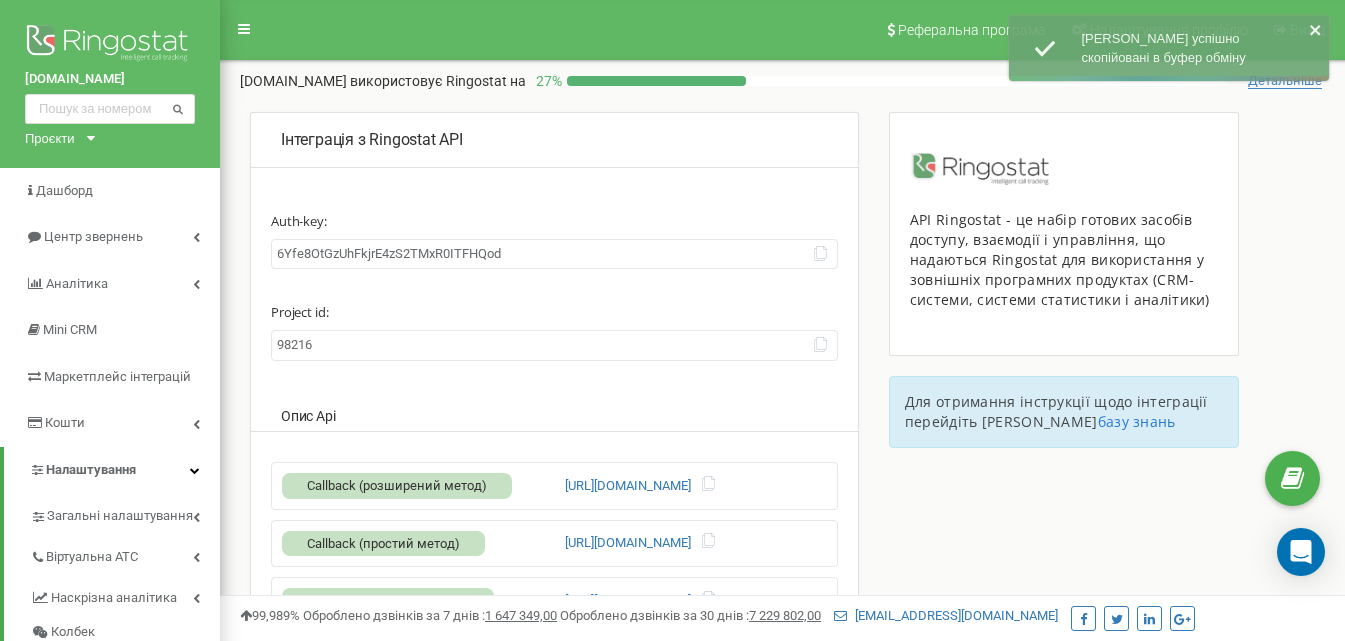 scroll, scrollTop: 0, scrollLeft: 0, axis: both 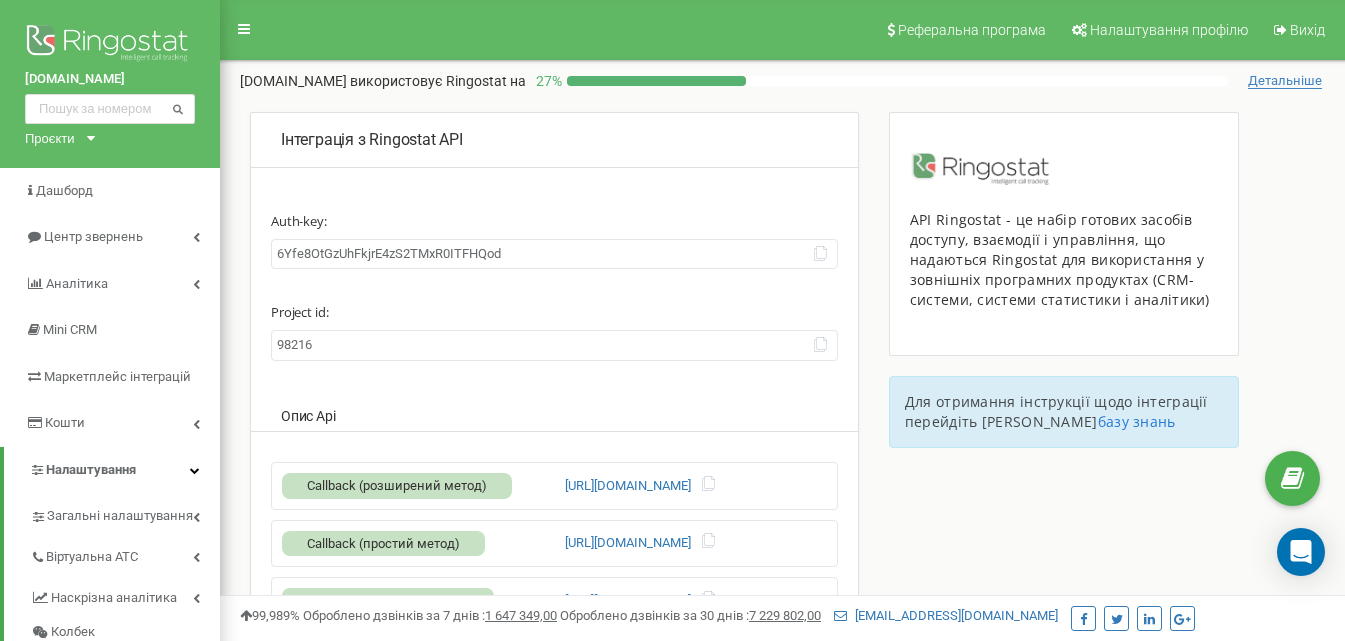 click on "6Yfe8OtGzUhFkjrE4zS2TMxR0ITFHQod" at bounding box center [554, 254] 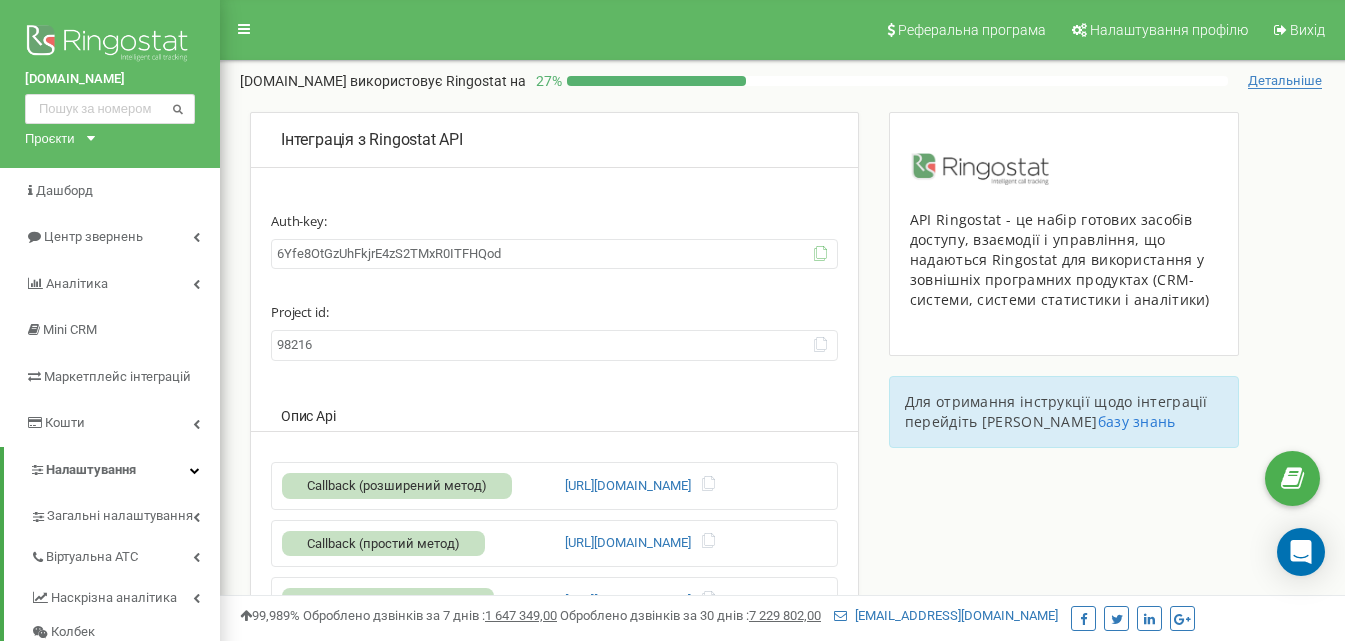 click 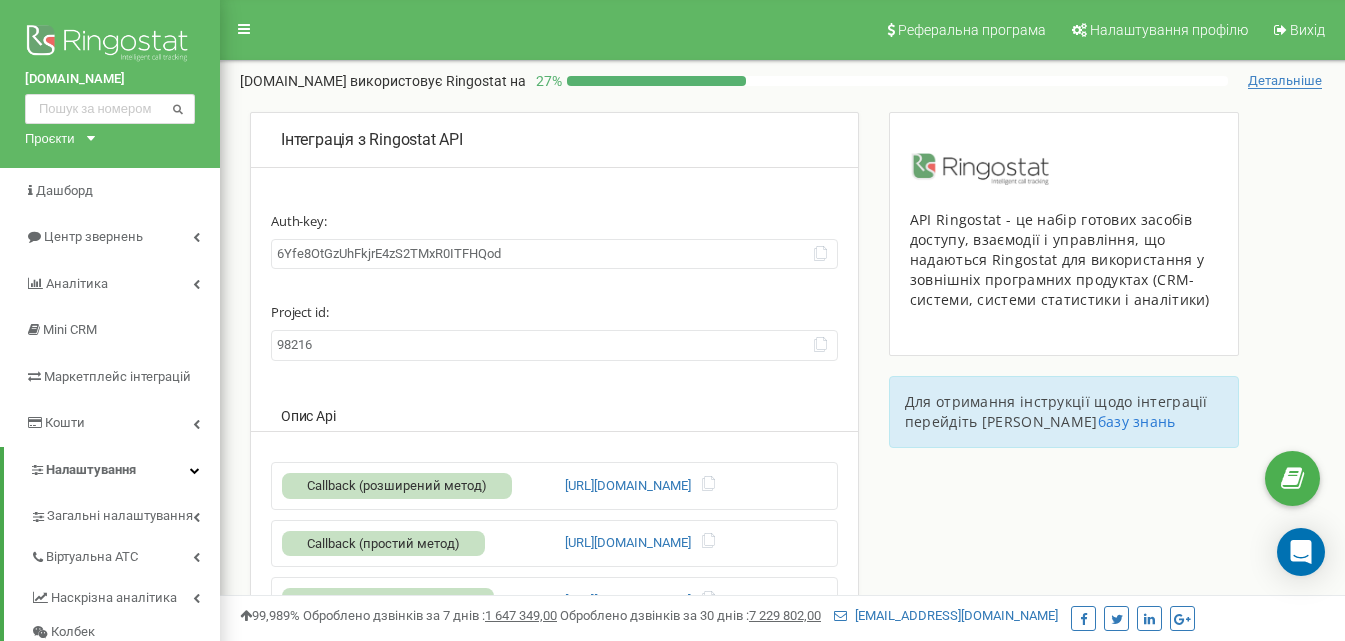 scroll, scrollTop: 100, scrollLeft: 0, axis: vertical 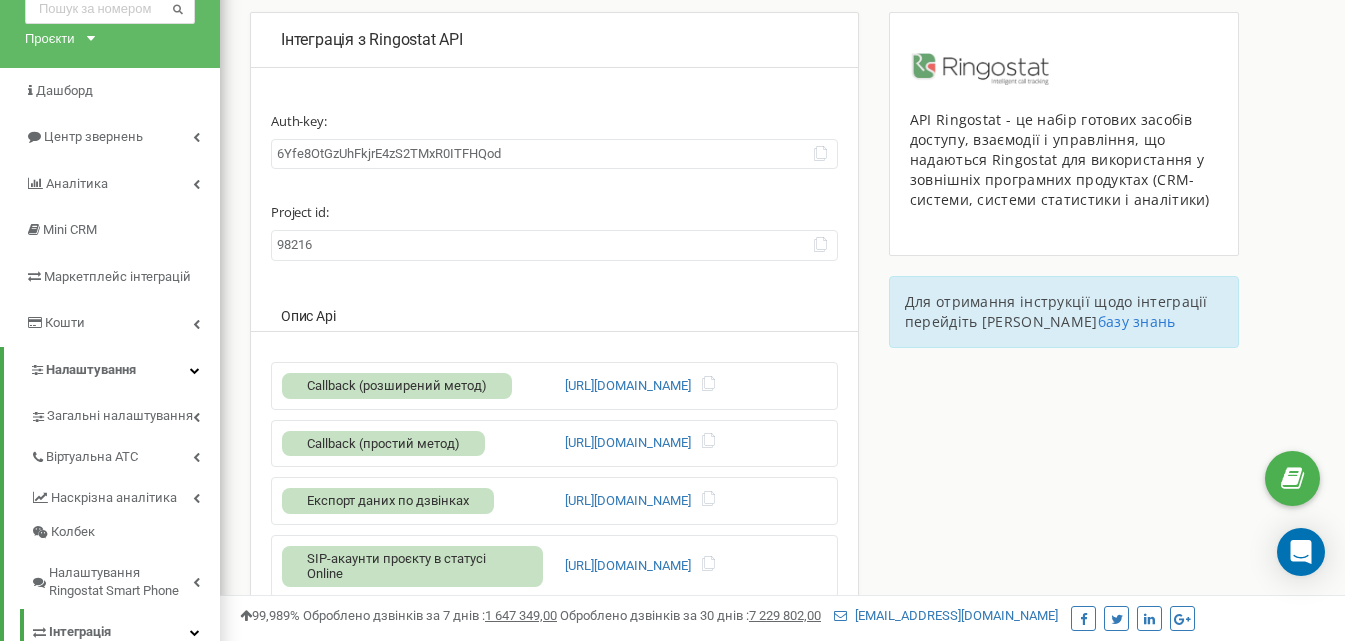 click on "6Yfe8OtGzUhFkjrE4zS2TMxR0ITFHQod" at bounding box center [554, 154] 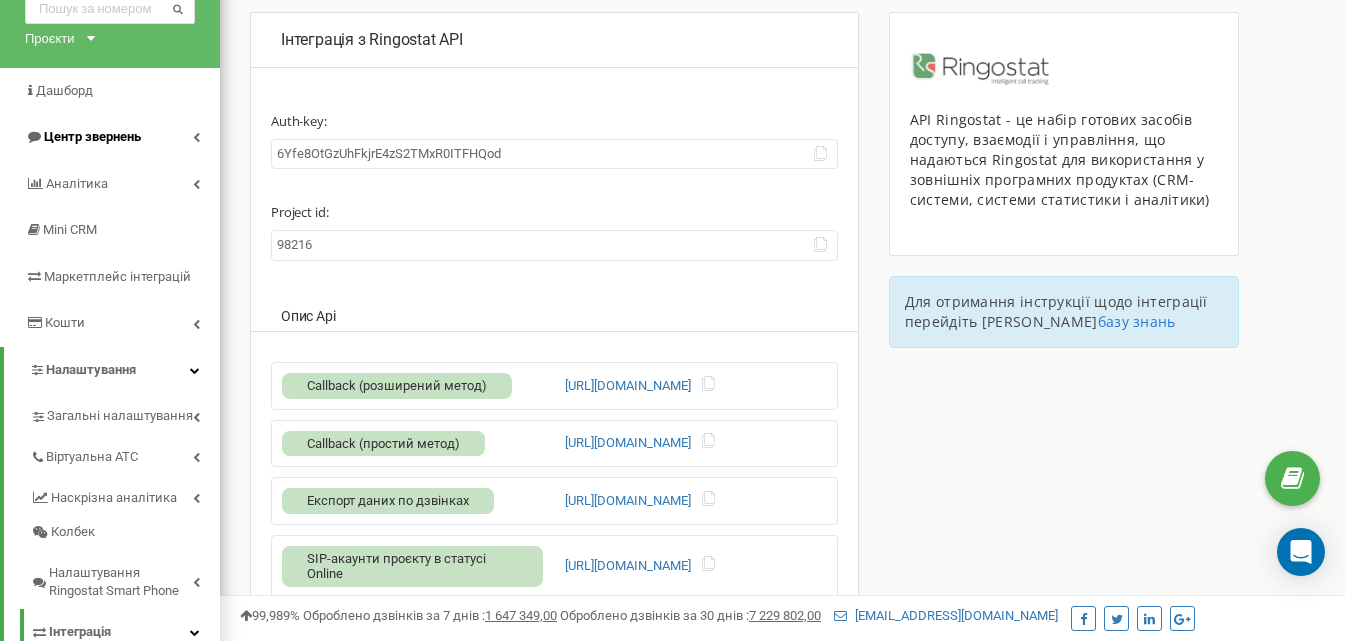 drag, startPoint x: 525, startPoint y: 148, endPoint x: 168, endPoint y: 156, distance: 357.08963 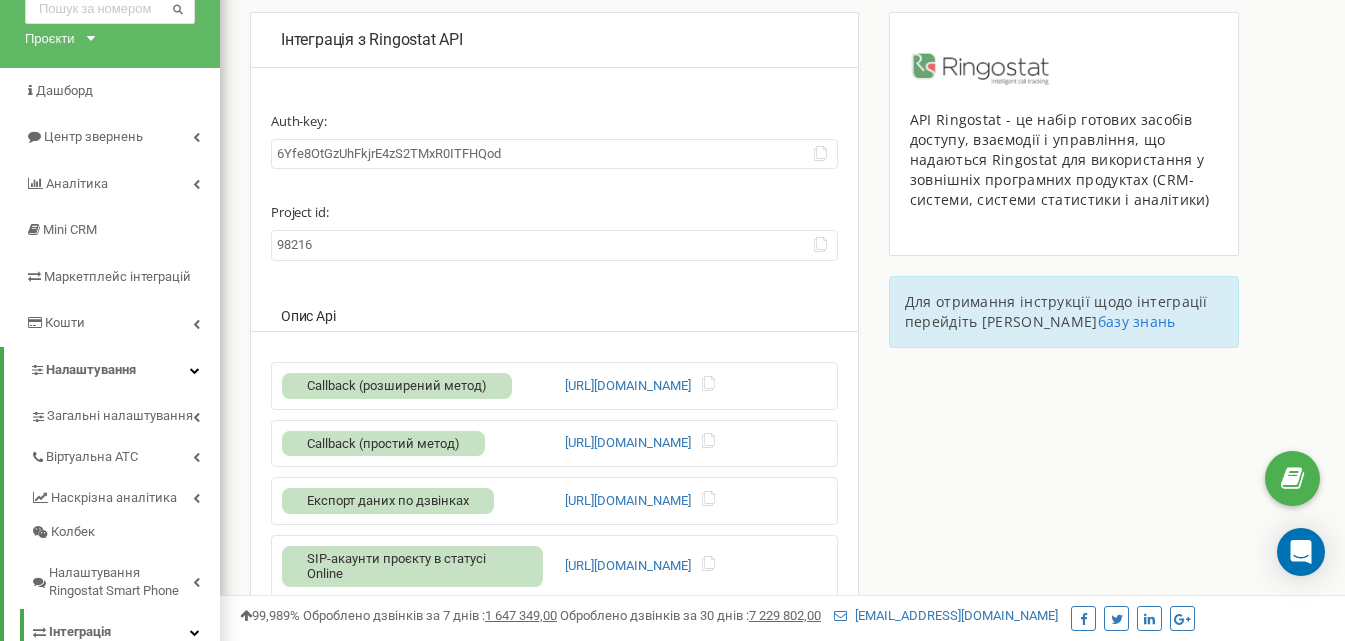 click on "6Yfe8OtGzUhFkjrE4zS2TMxR0ITFHQod" at bounding box center (554, 154) 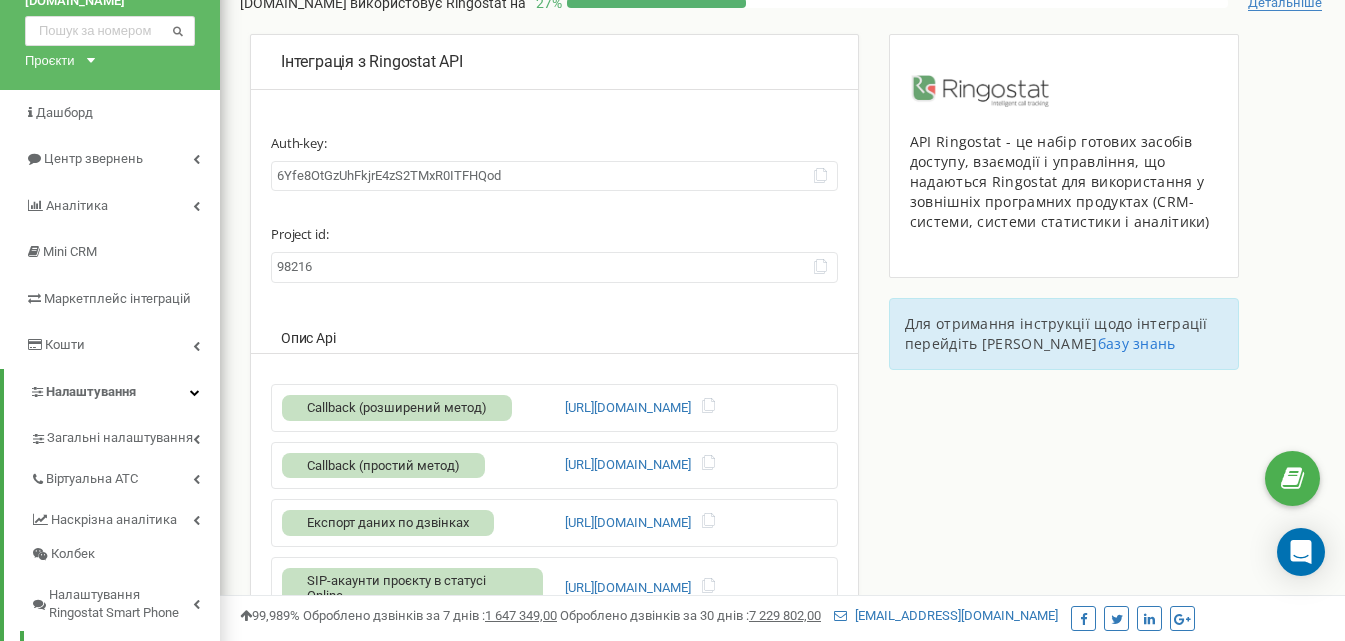 scroll, scrollTop: 0, scrollLeft: 0, axis: both 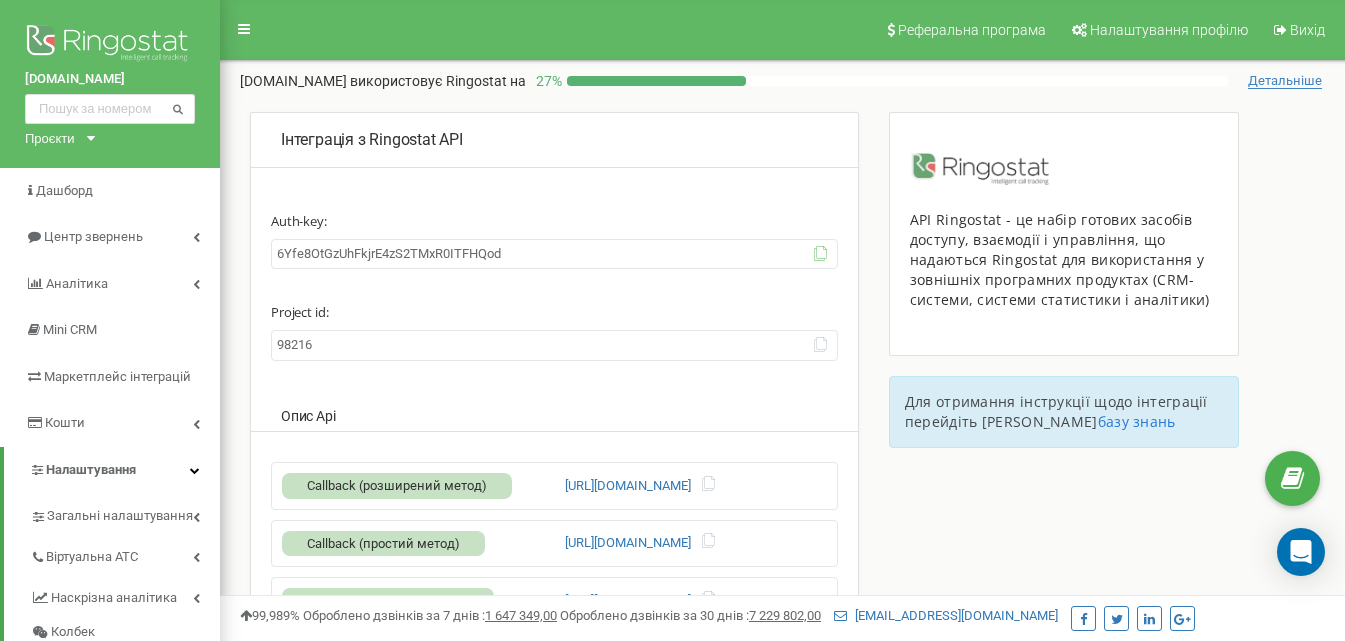 click 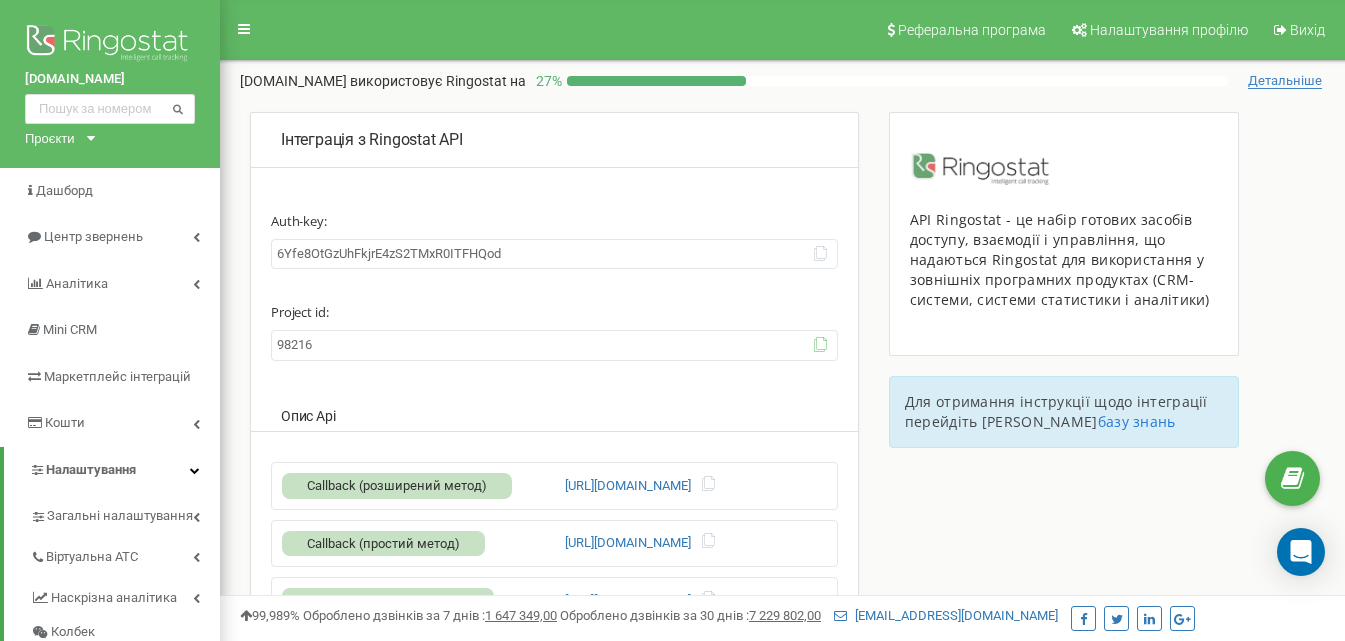click 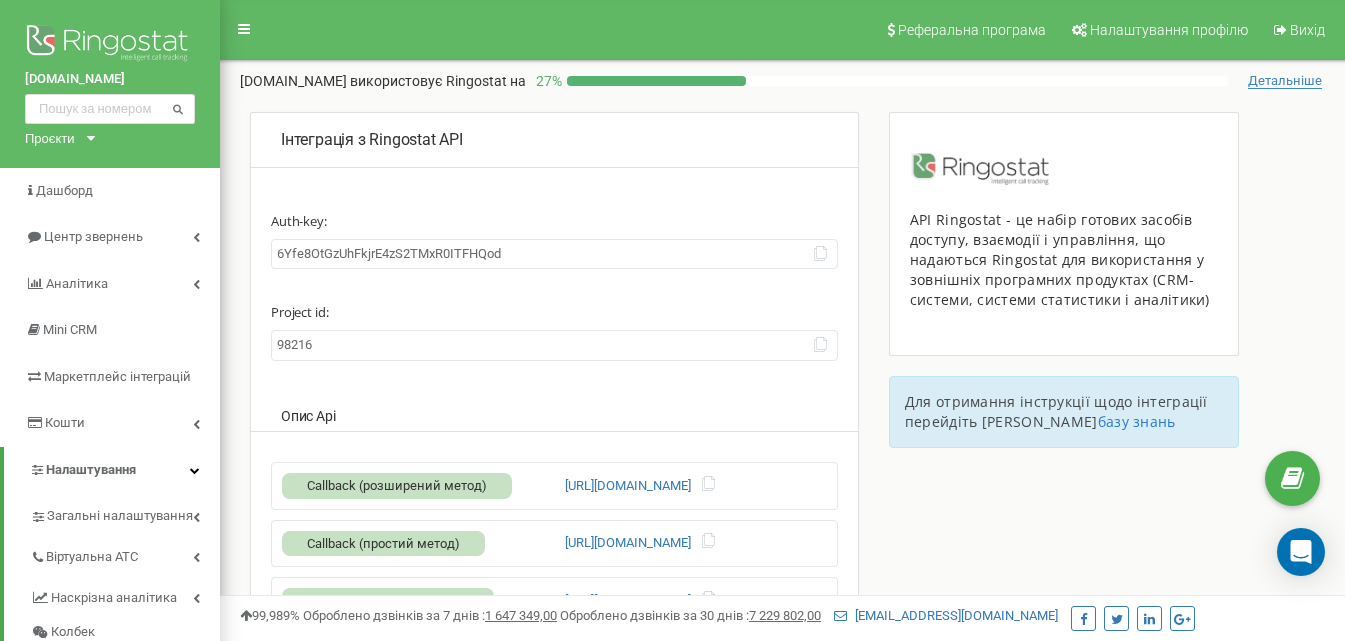 click on "98216" at bounding box center (554, 345) 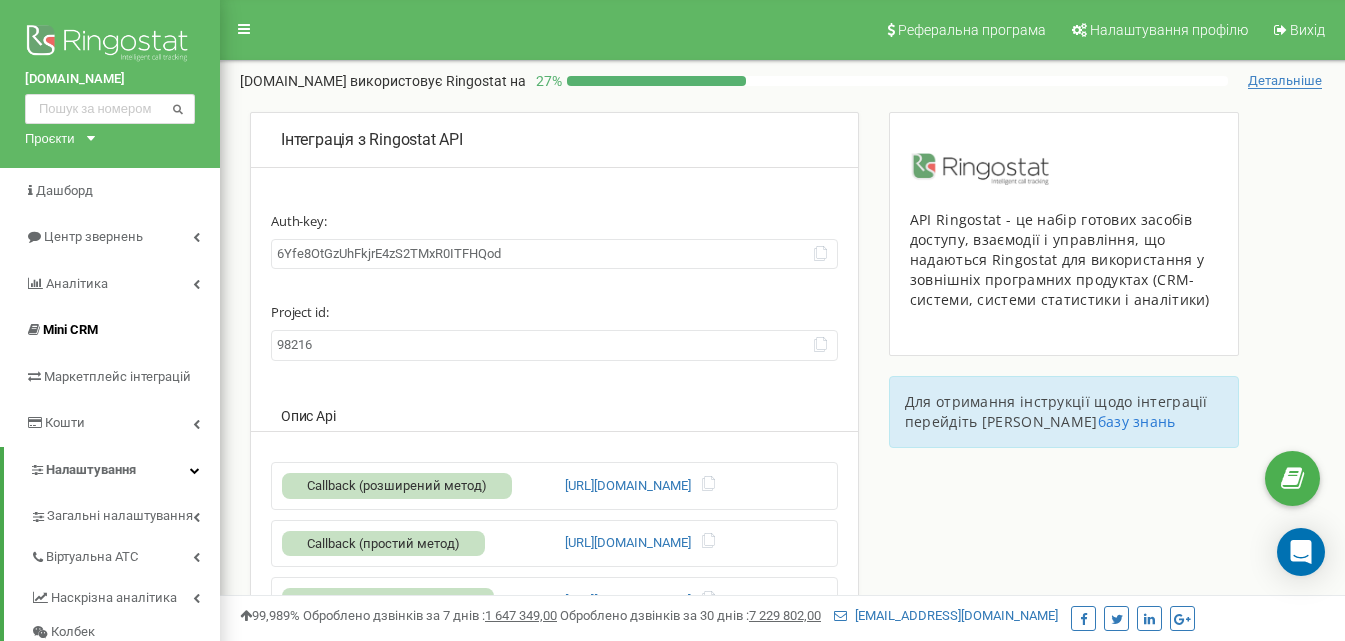 drag, startPoint x: 251, startPoint y: 351, endPoint x: 206, endPoint y: 351, distance: 45 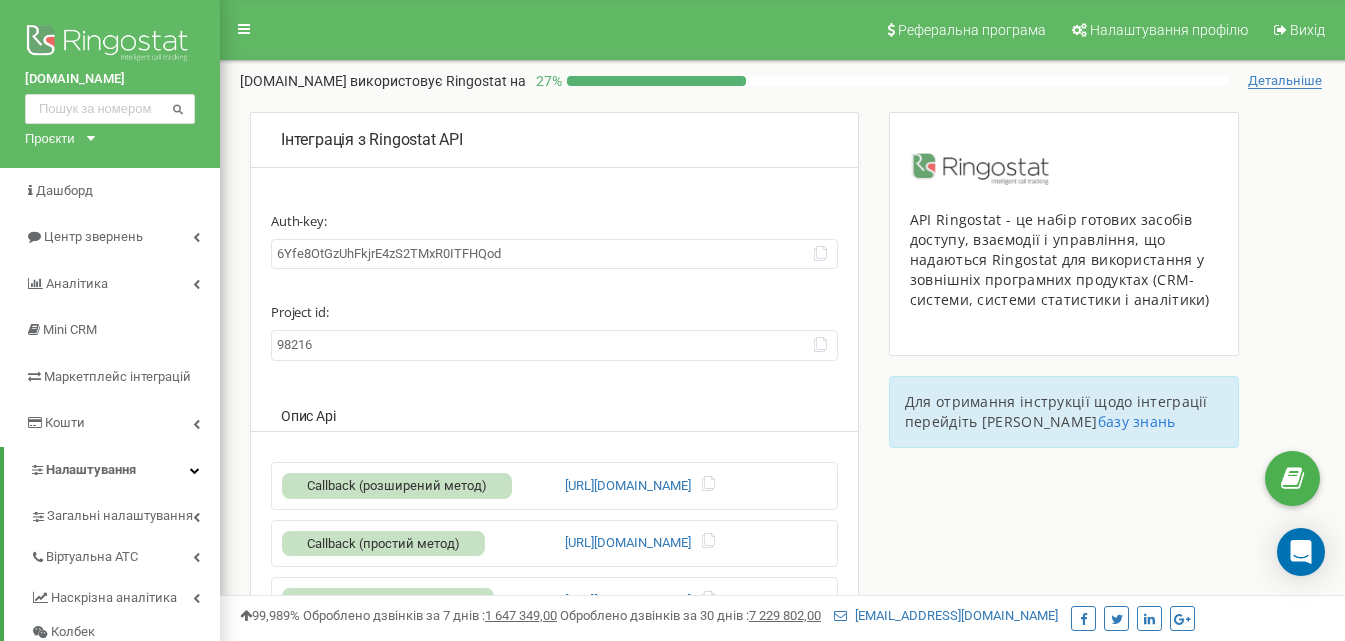 click on "98216" at bounding box center [554, 345] 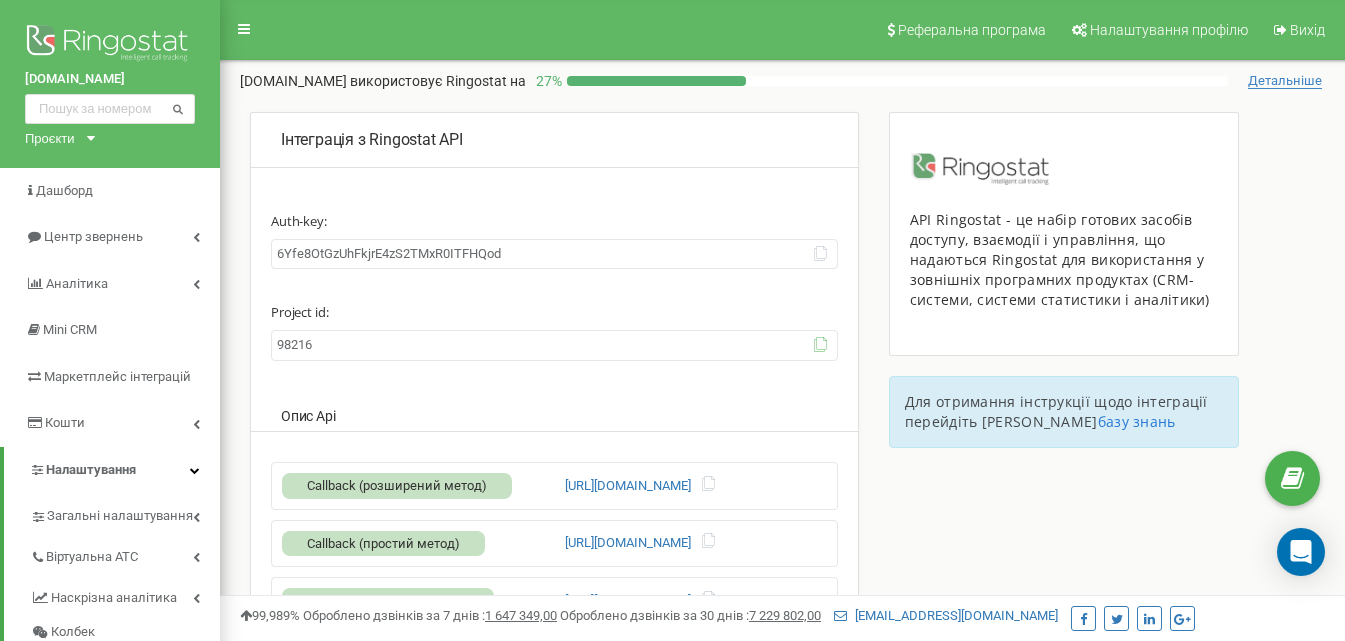 click 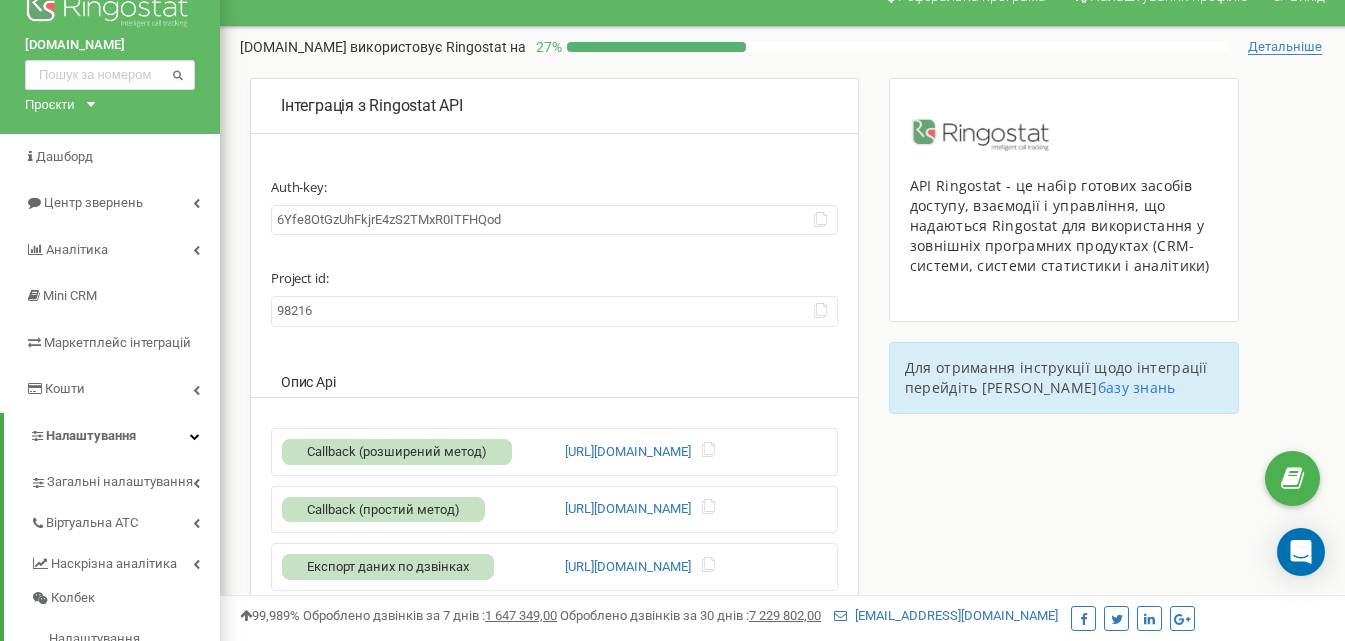 scroll, scrollTop: 400, scrollLeft: 0, axis: vertical 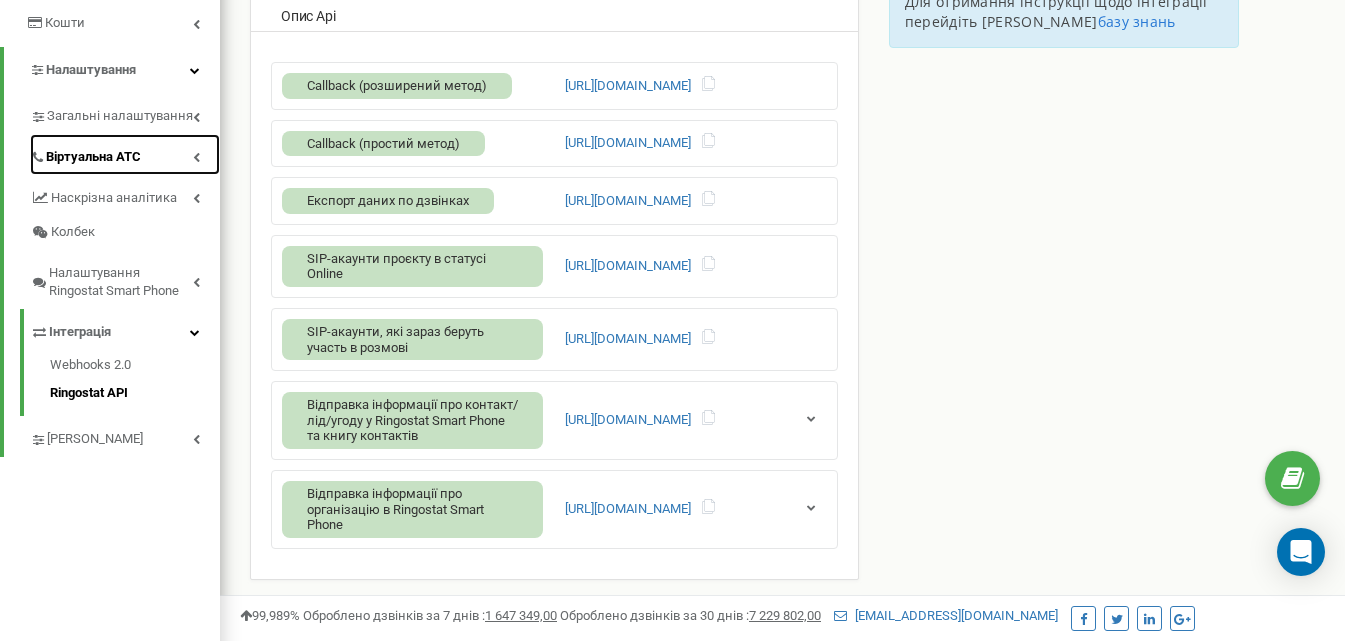click on "Віртуальна АТС" at bounding box center (125, 154) 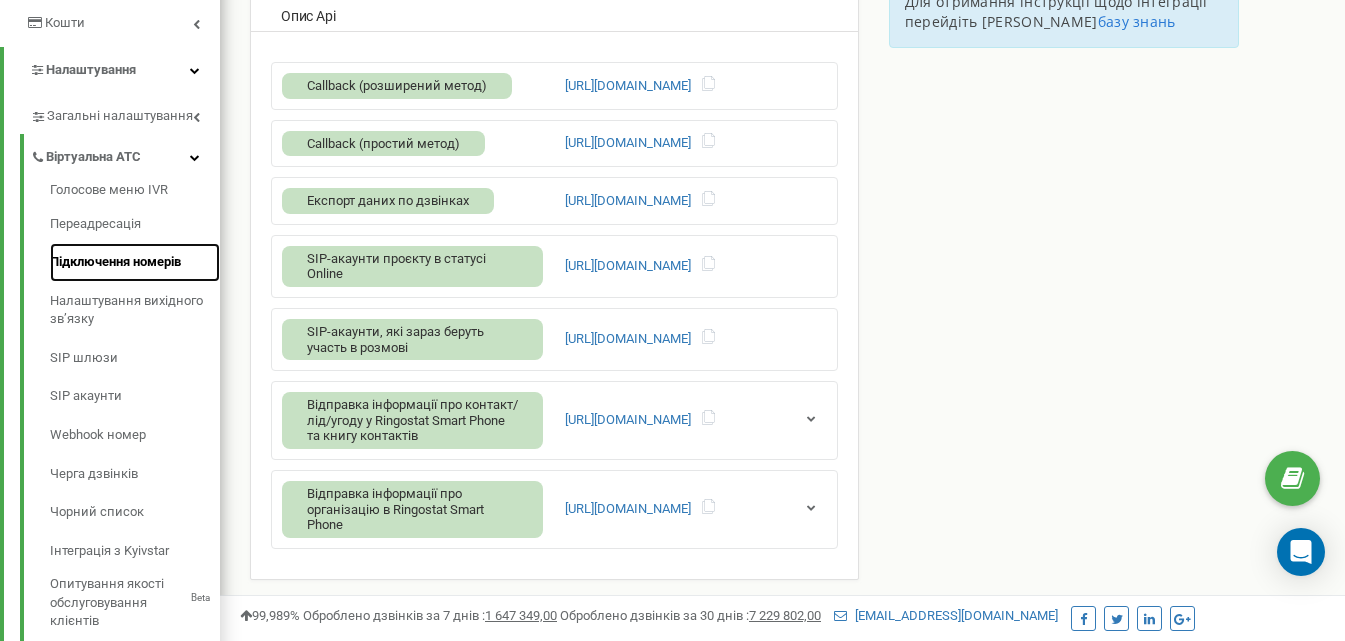 click on "Підключення номерів" at bounding box center [135, 262] 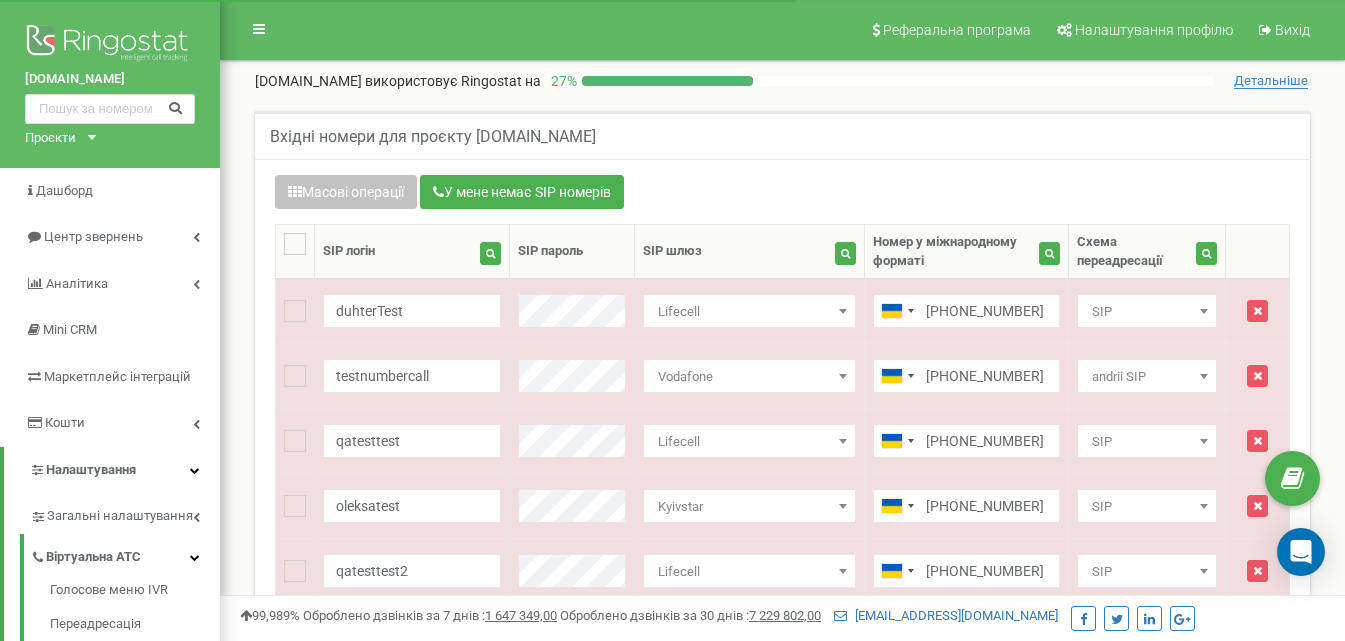 scroll, scrollTop: 1693, scrollLeft: 0, axis: vertical 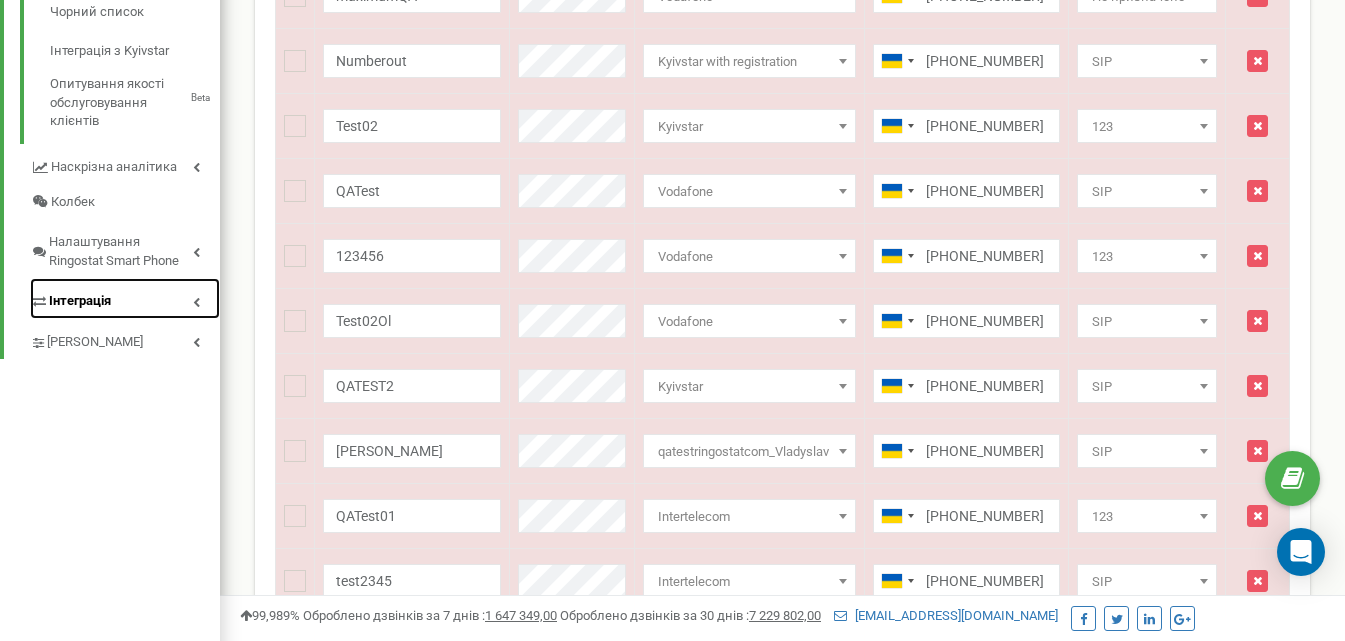 click on "Інтеграція" at bounding box center [125, 298] 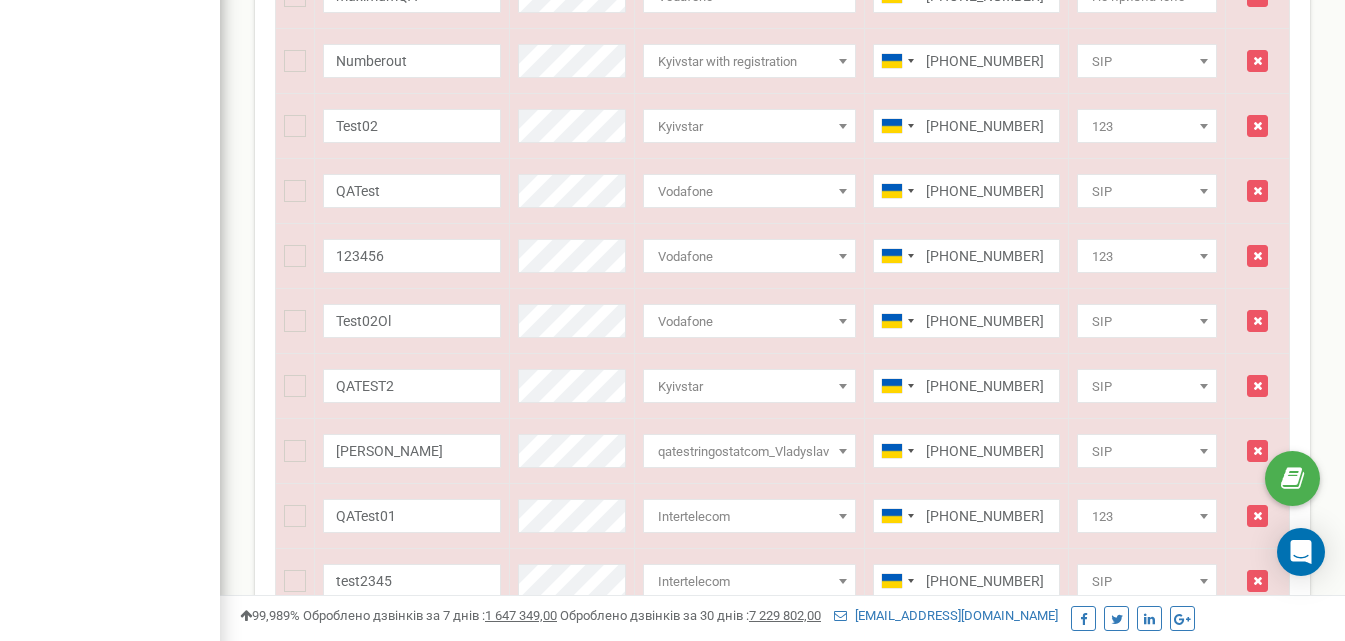 scroll, scrollTop: 431, scrollLeft: 0, axis: vertical 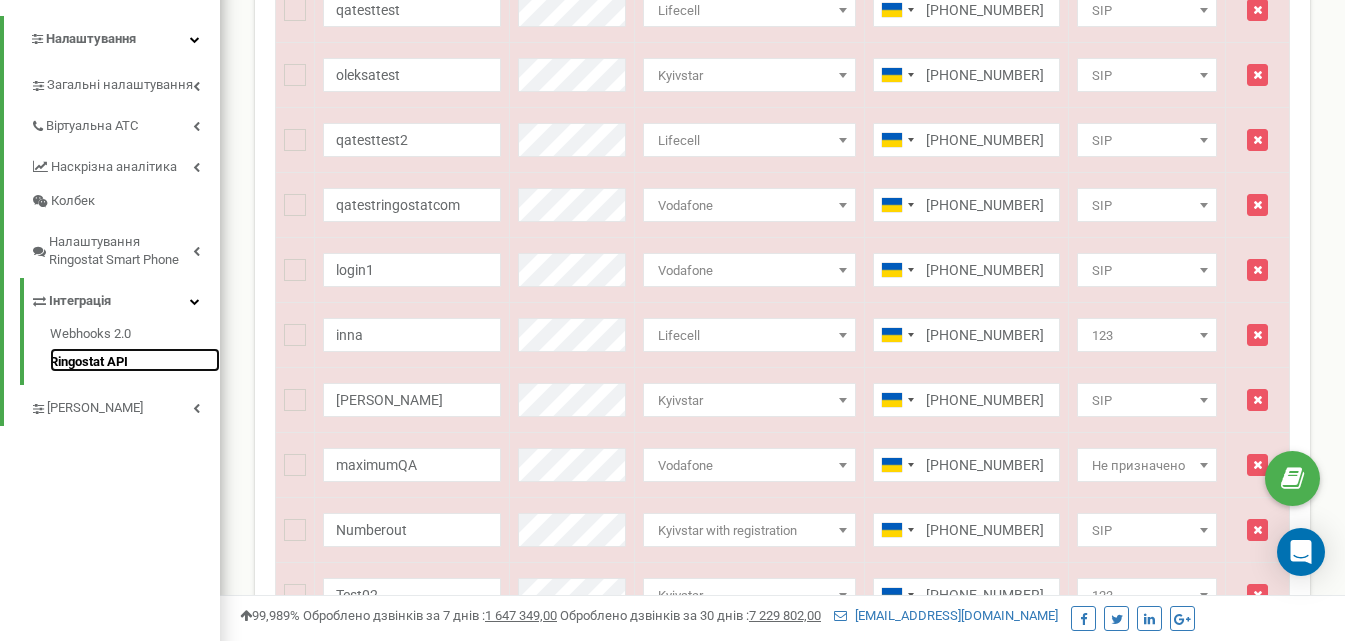 click on "Ringostat API" at bounding box center [135, 360] 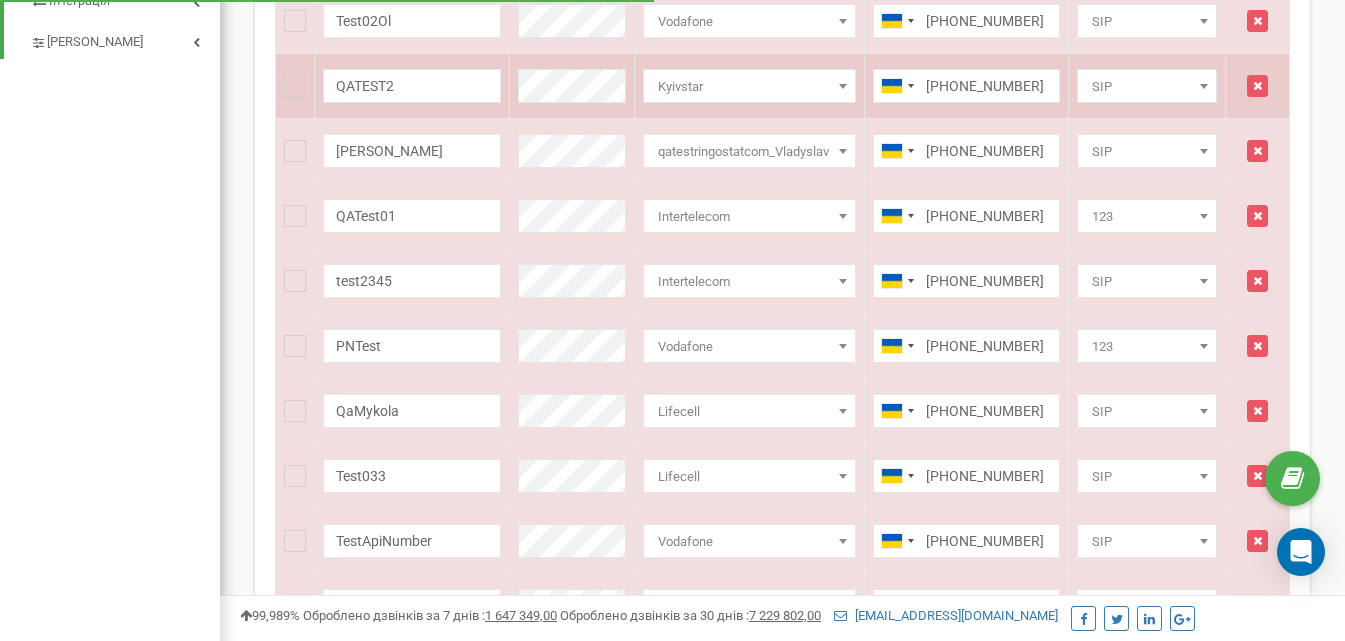scroll, scrollTop: 1200, scrollLeft: 0, axis: vertical 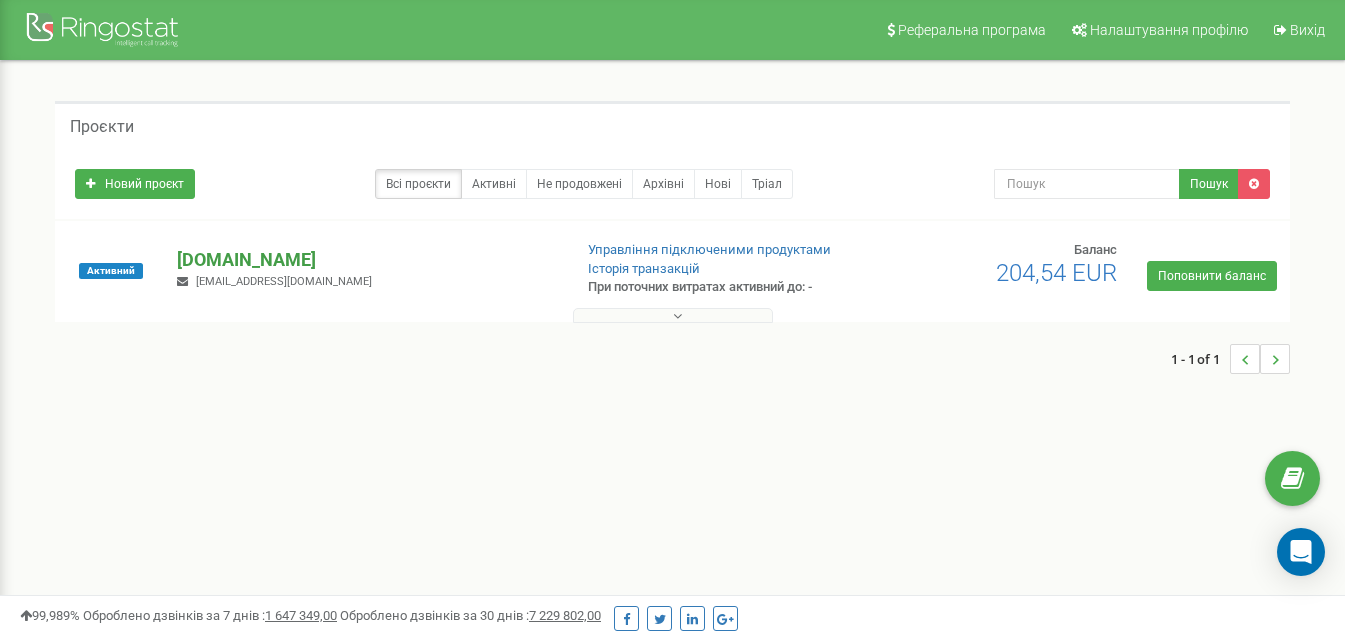 click on "[DOMAIN_NAME]" at bounding box center [366, 260] 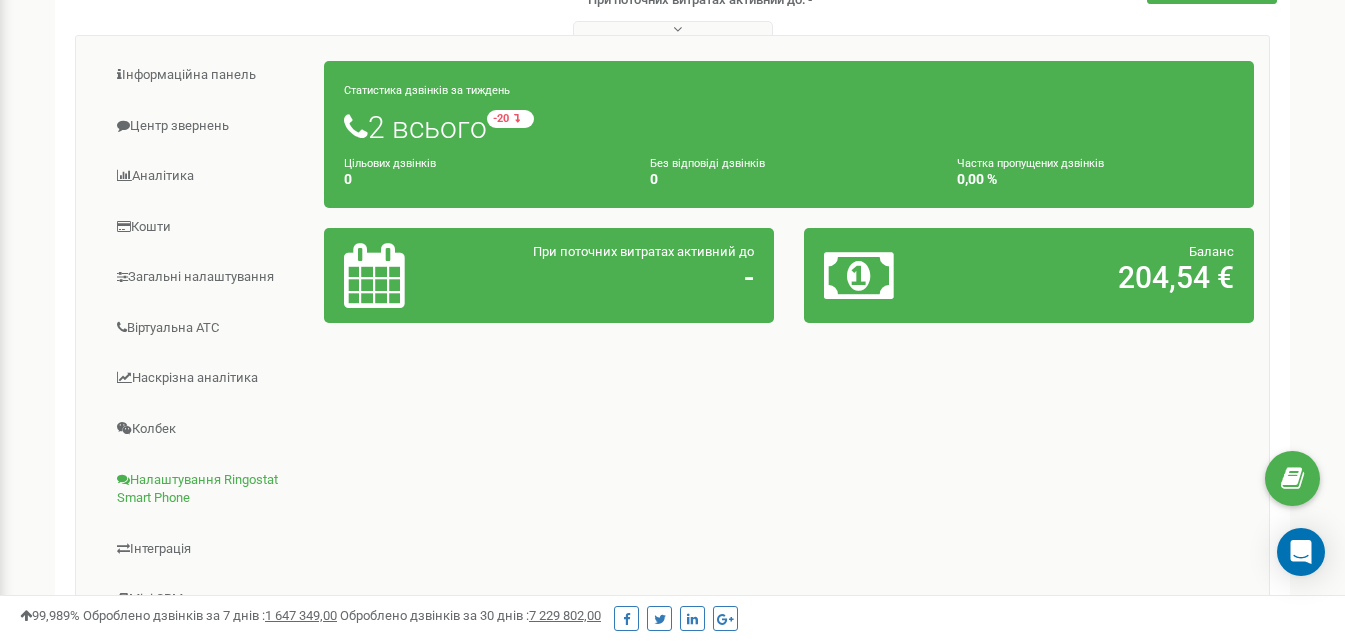 scroll, scrollTop: 500, scrollLeft: 0, axis: vertical 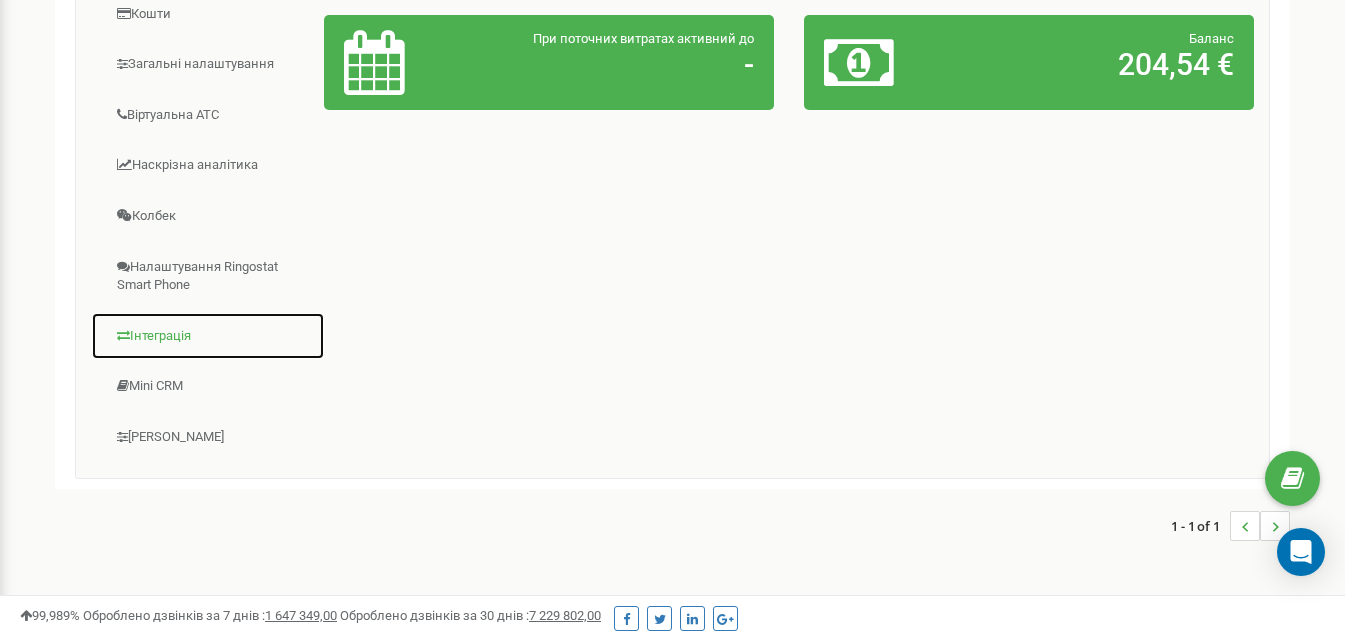 click on "Інтеграція" at bounding box center [208, 336] 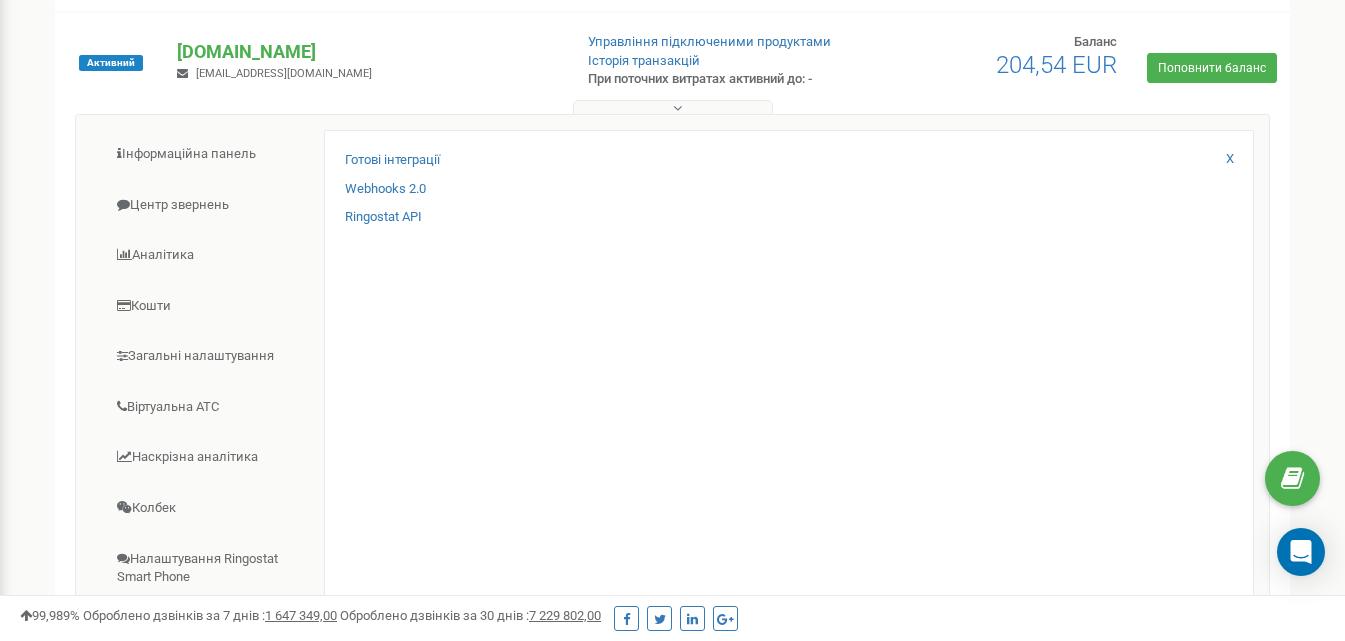 scroll, scrollTop: 200, scrollLeft: 0, axis: vertical 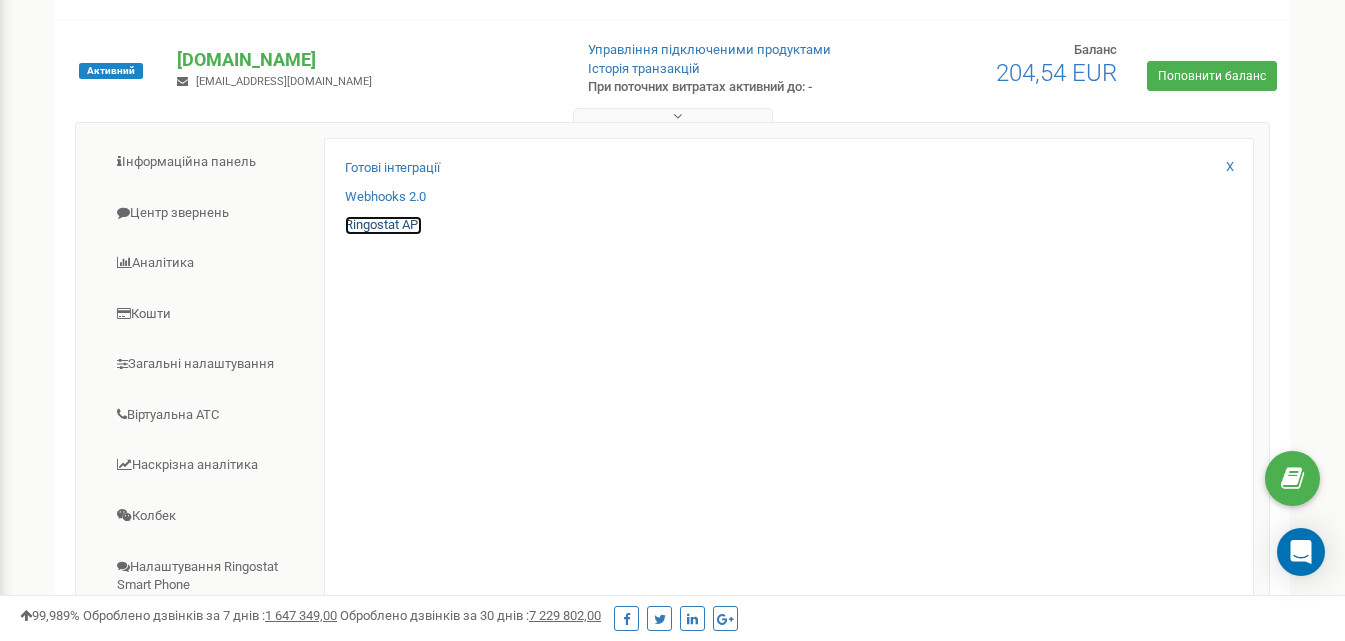 click on "Ringostat API" at bounding box center (383, 225) 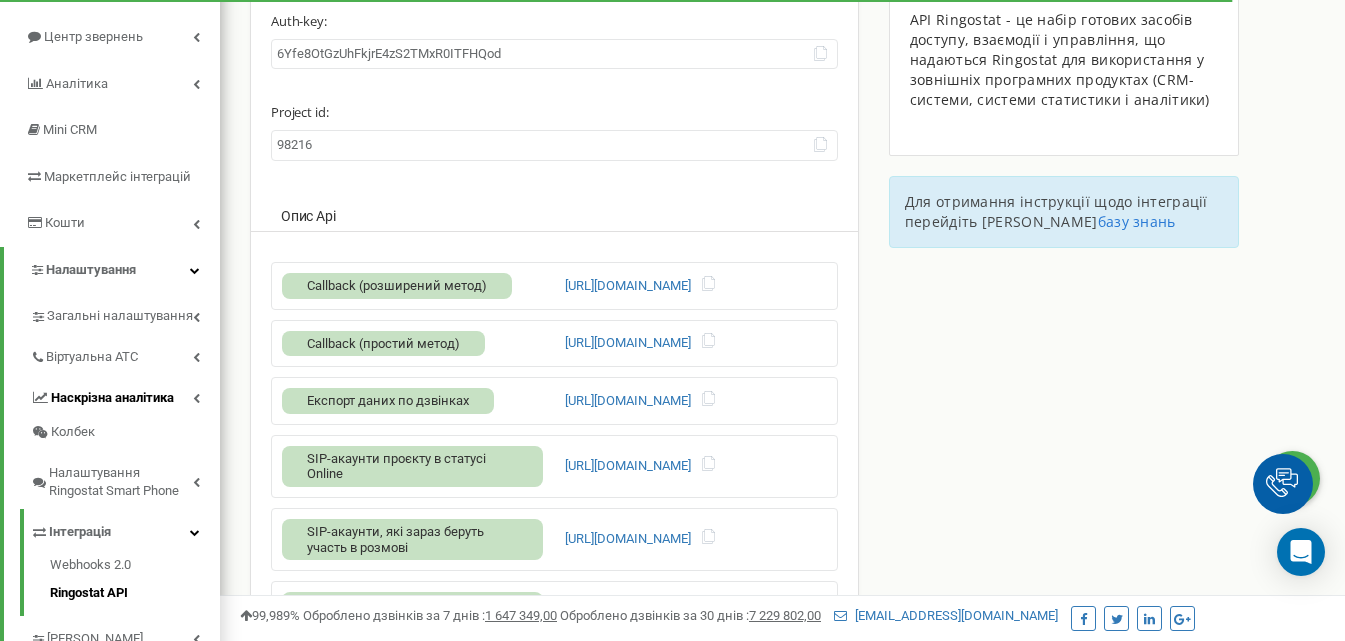 scroll, scrollTop: 200, scrollLeft: 0, axis: vertical 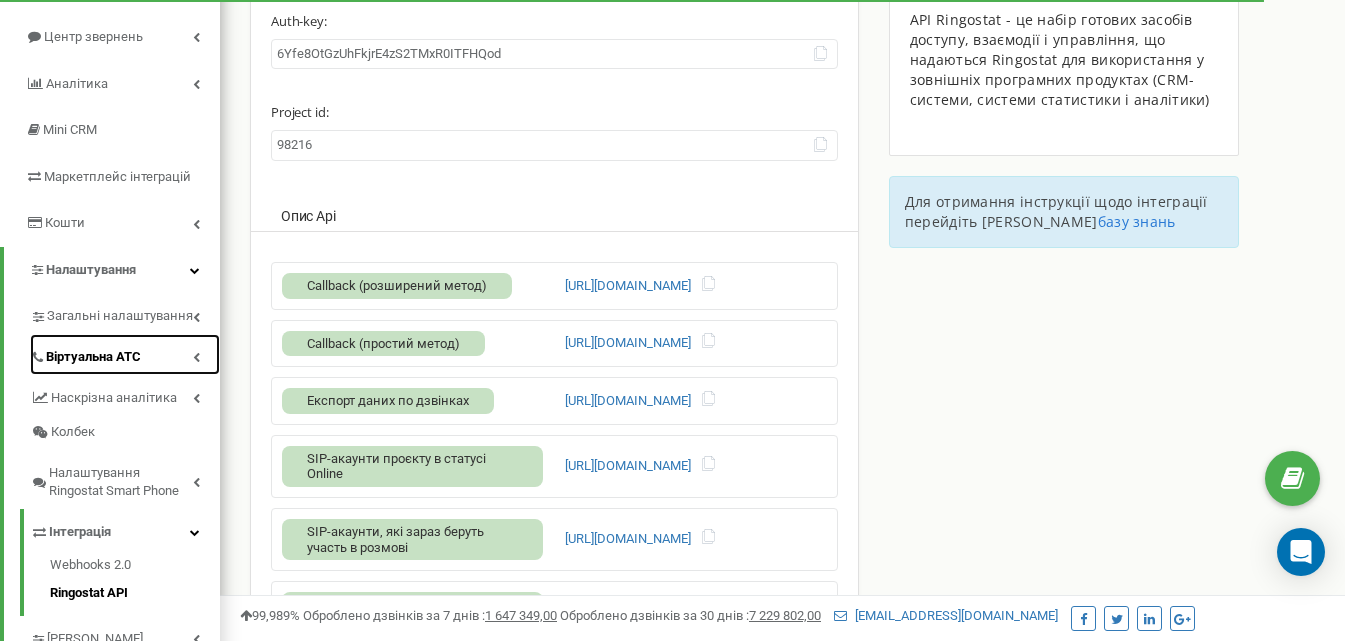 click on "Віртуальна АТС" at bounding box center [125, 354] 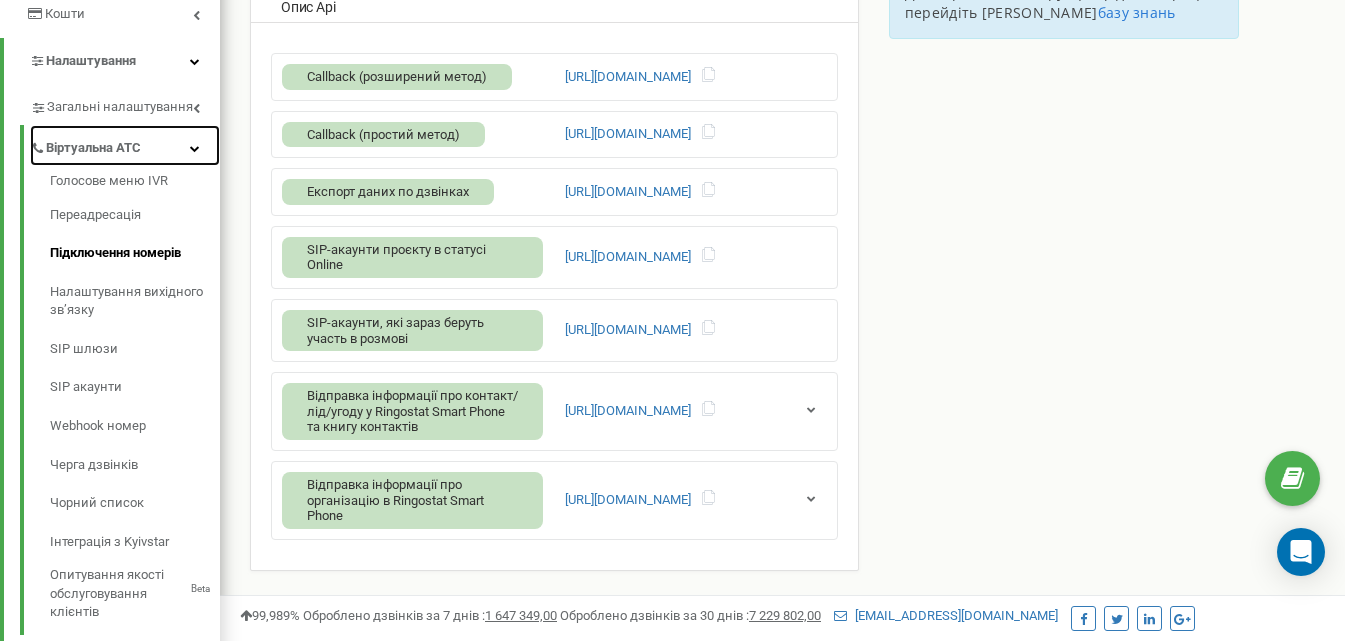 scroll, scrollTop: 500, scrollLeft: 0, axis: vertical 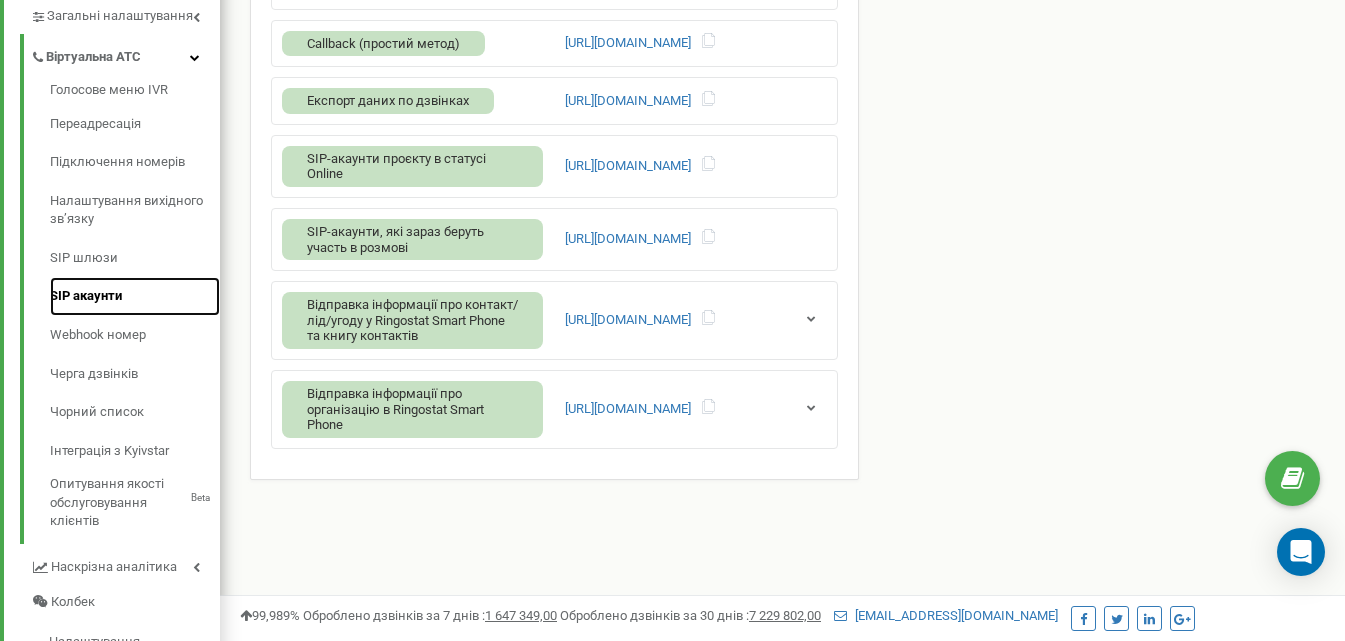 click on "SIP акаунти" at bounding box center [135, 296] 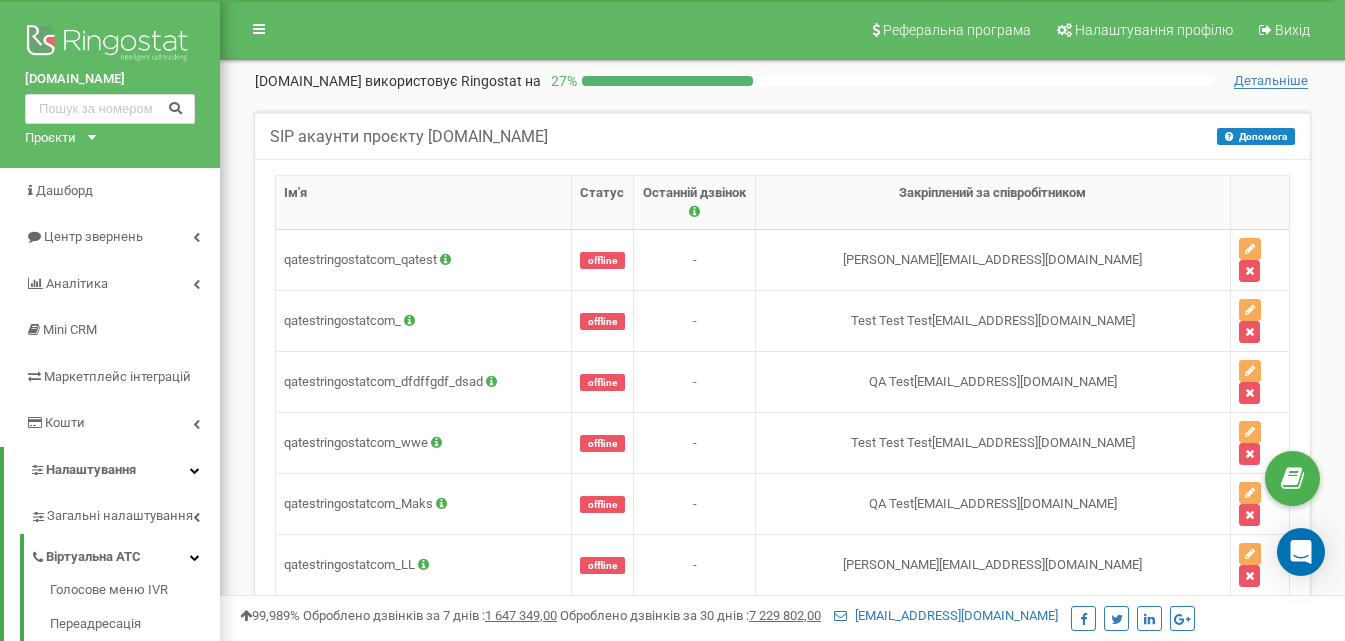 scroll, scrollTop: 1587, scrollLeft: 0, axis: vertical 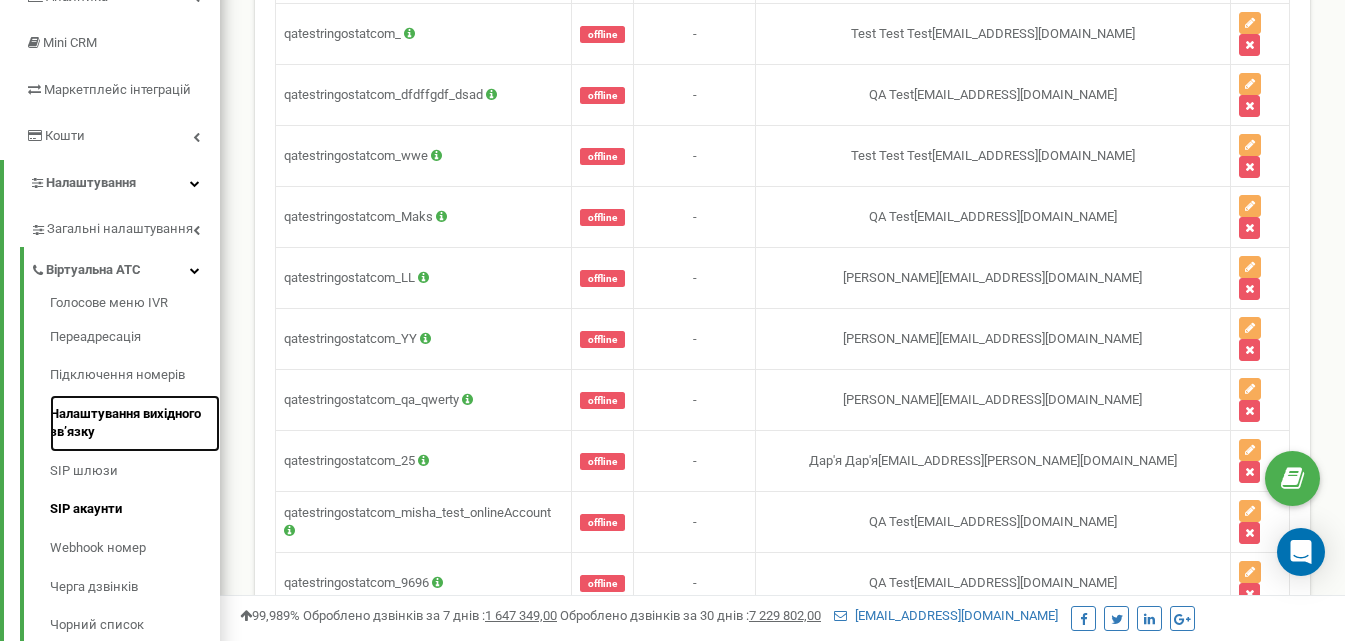 click on "Налаштування вихідного зв’язку" at bounding box center (135, 423) 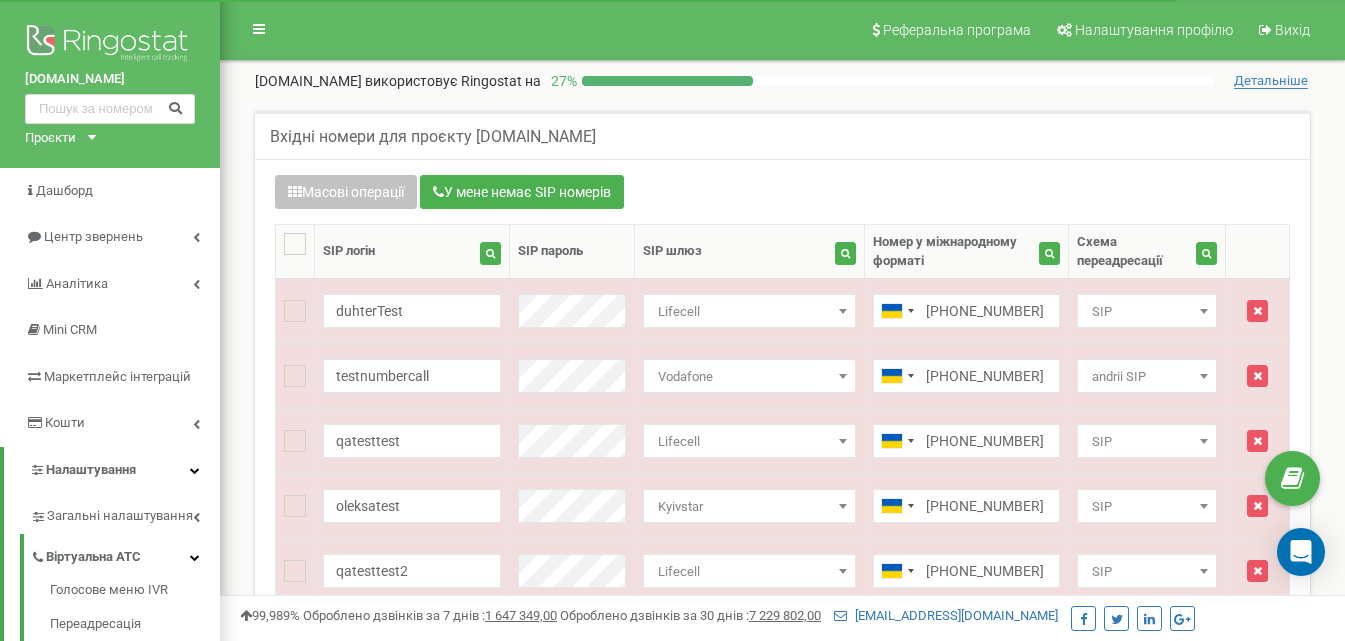 scroll, scrollTop: 0, scrollLeft: 0, axis: both 